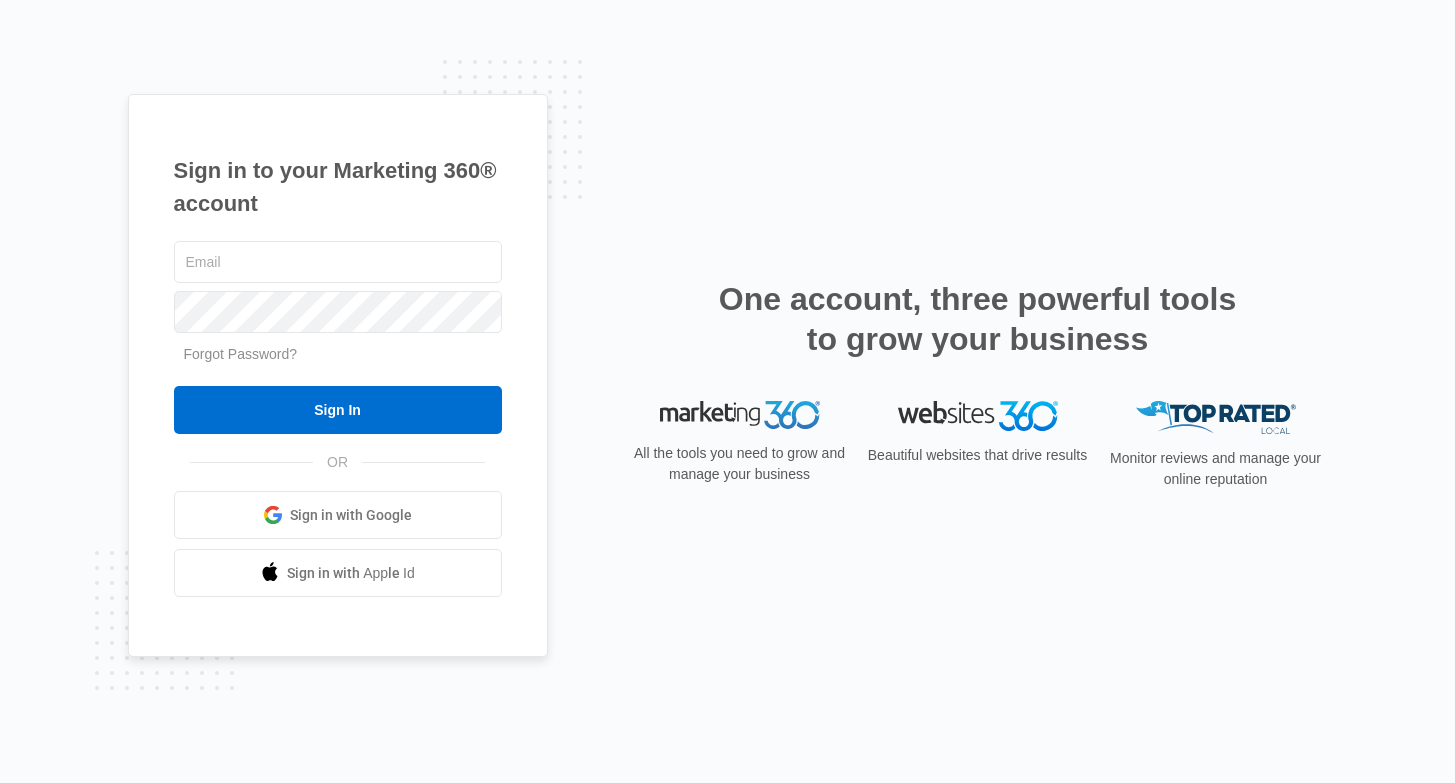 scroll, scrollTop: 0, scrollLeft: 0, axis: both 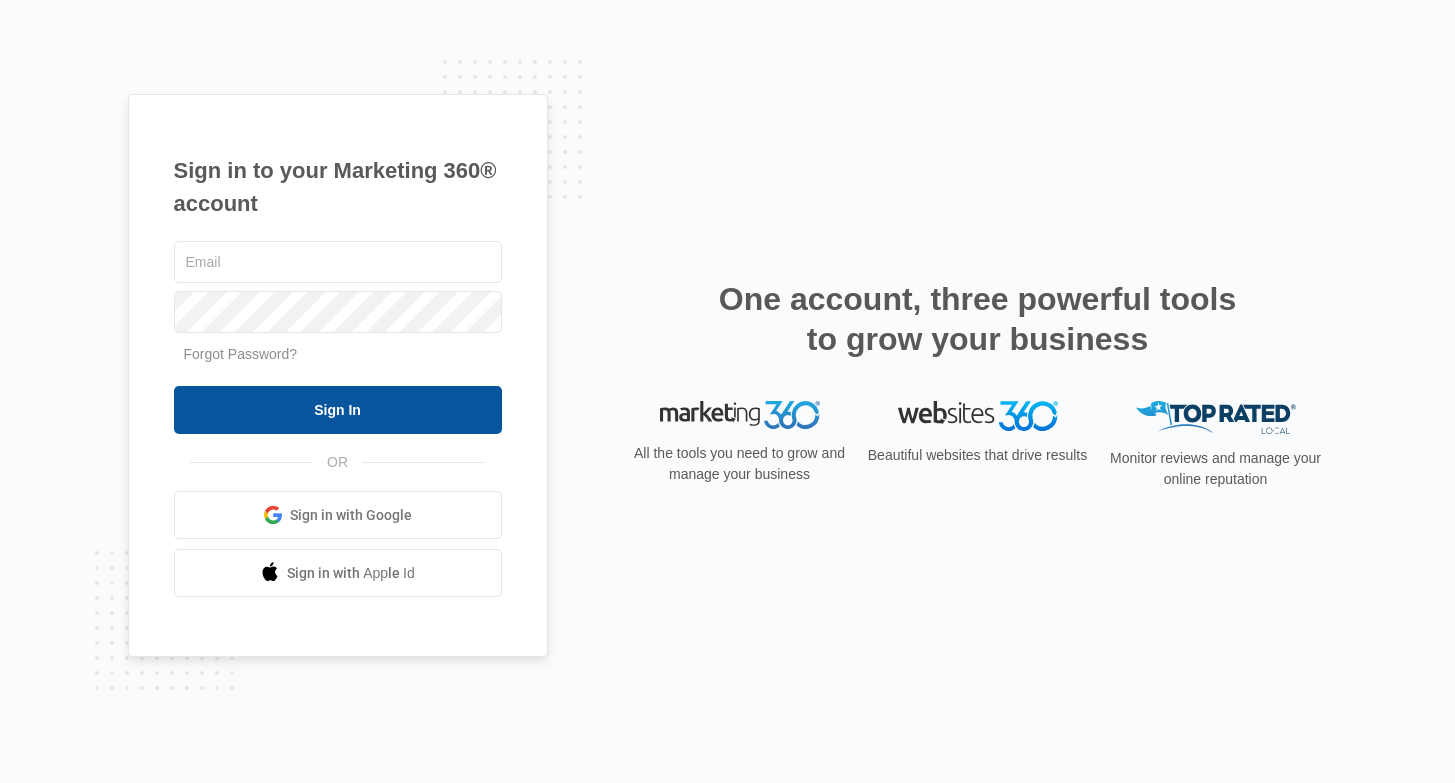 type on "[EMAIL]" 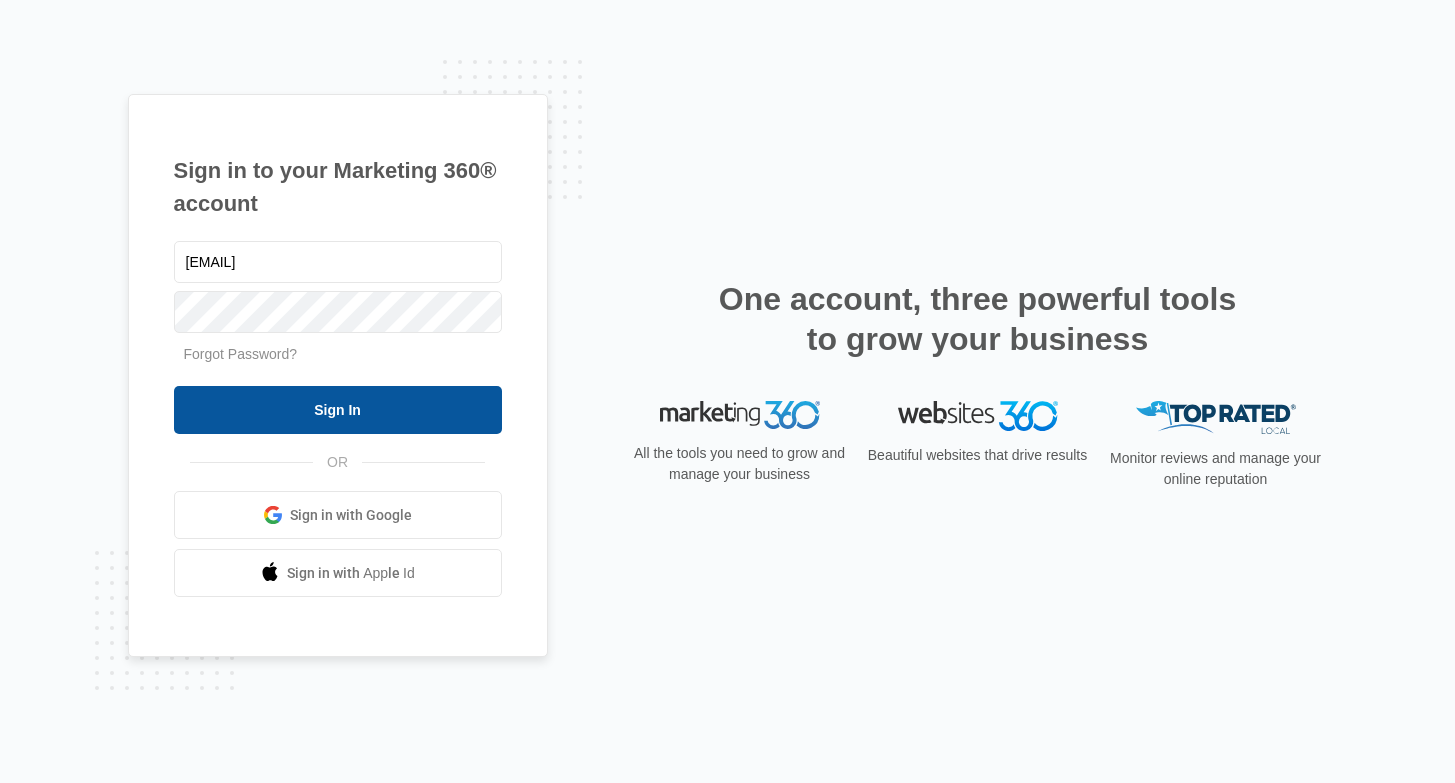 click on "Sign In" at bounding box center (338, 410) 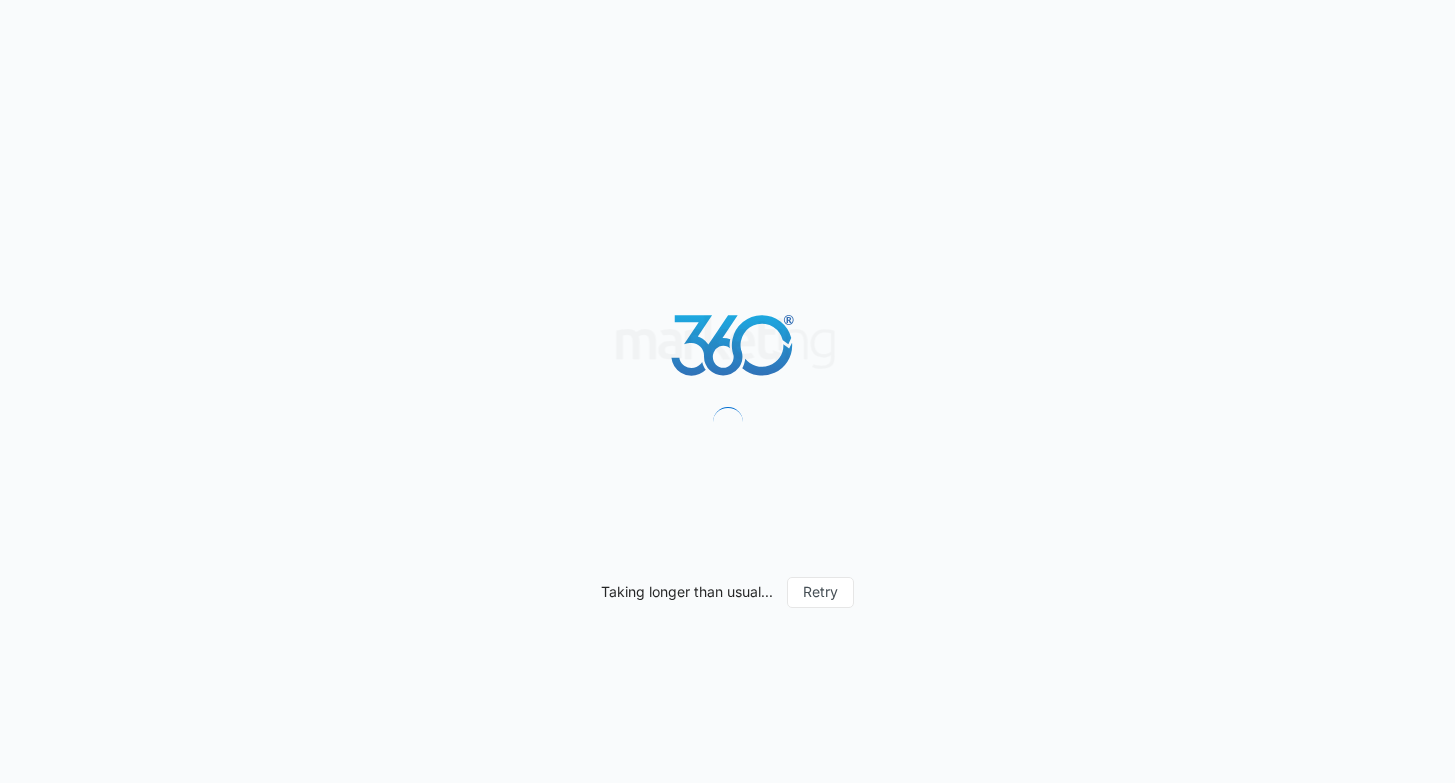 scroll, scrollTop: 0, scrollLeft: 0, axis: both 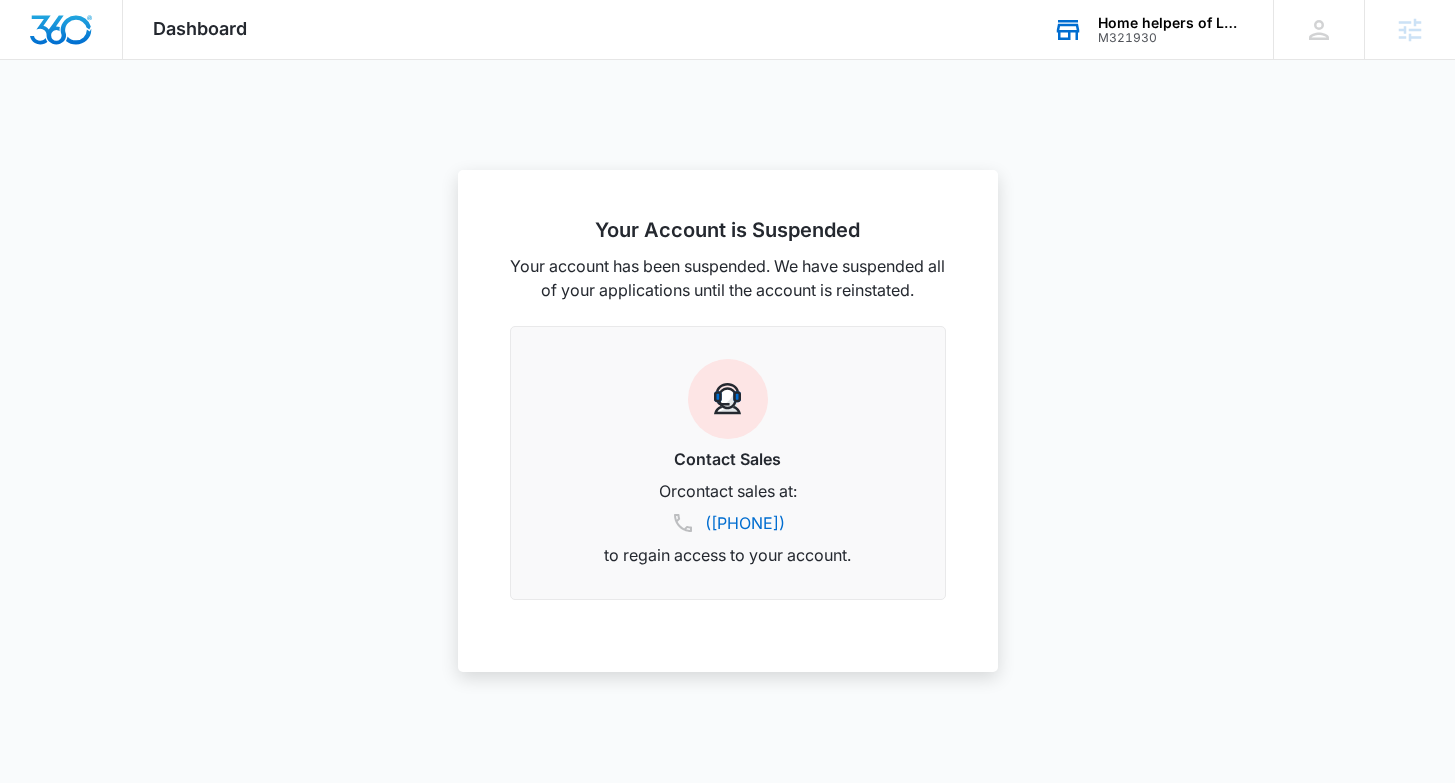 click on "Home helpers of Leesburg" at bounding box center (1171, 23) 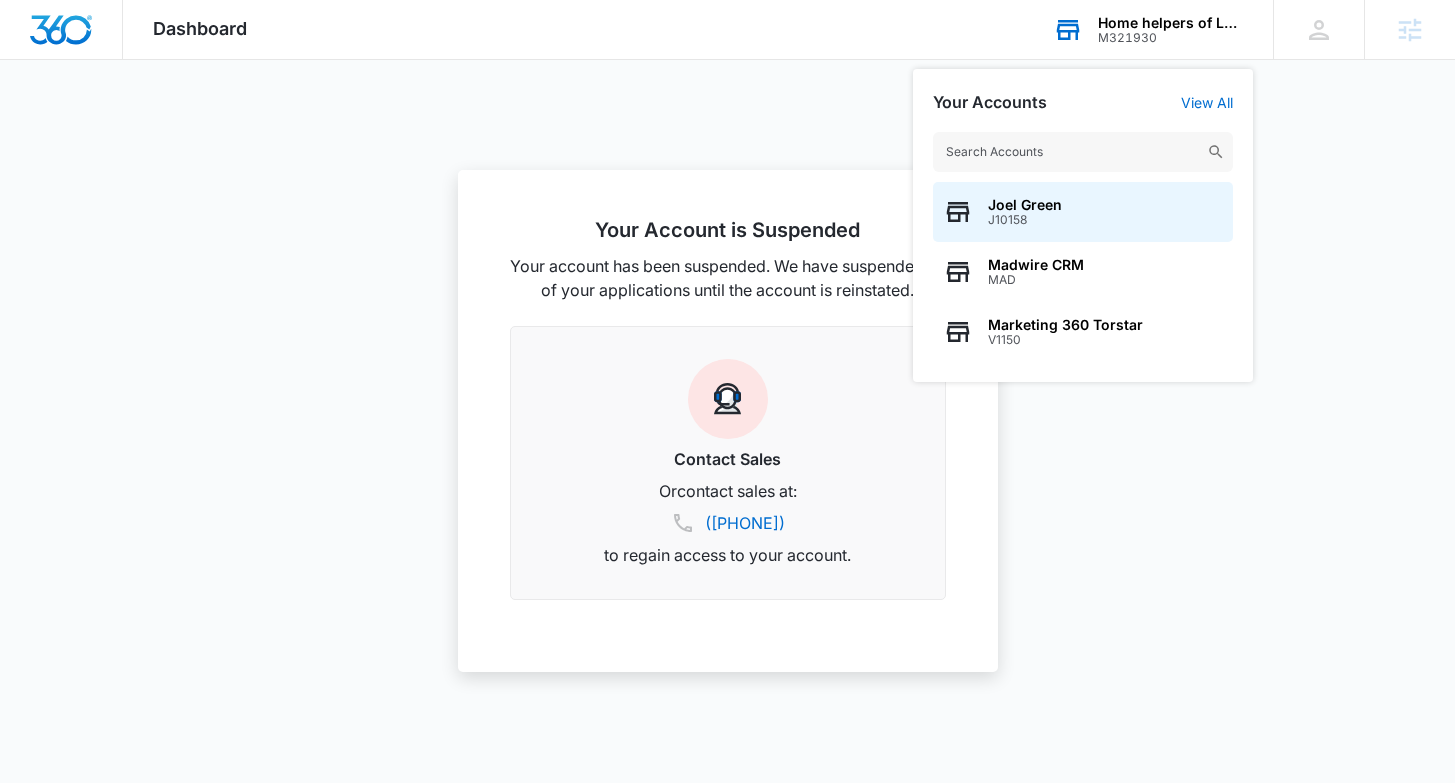 click at bounding box center (1083, 152) 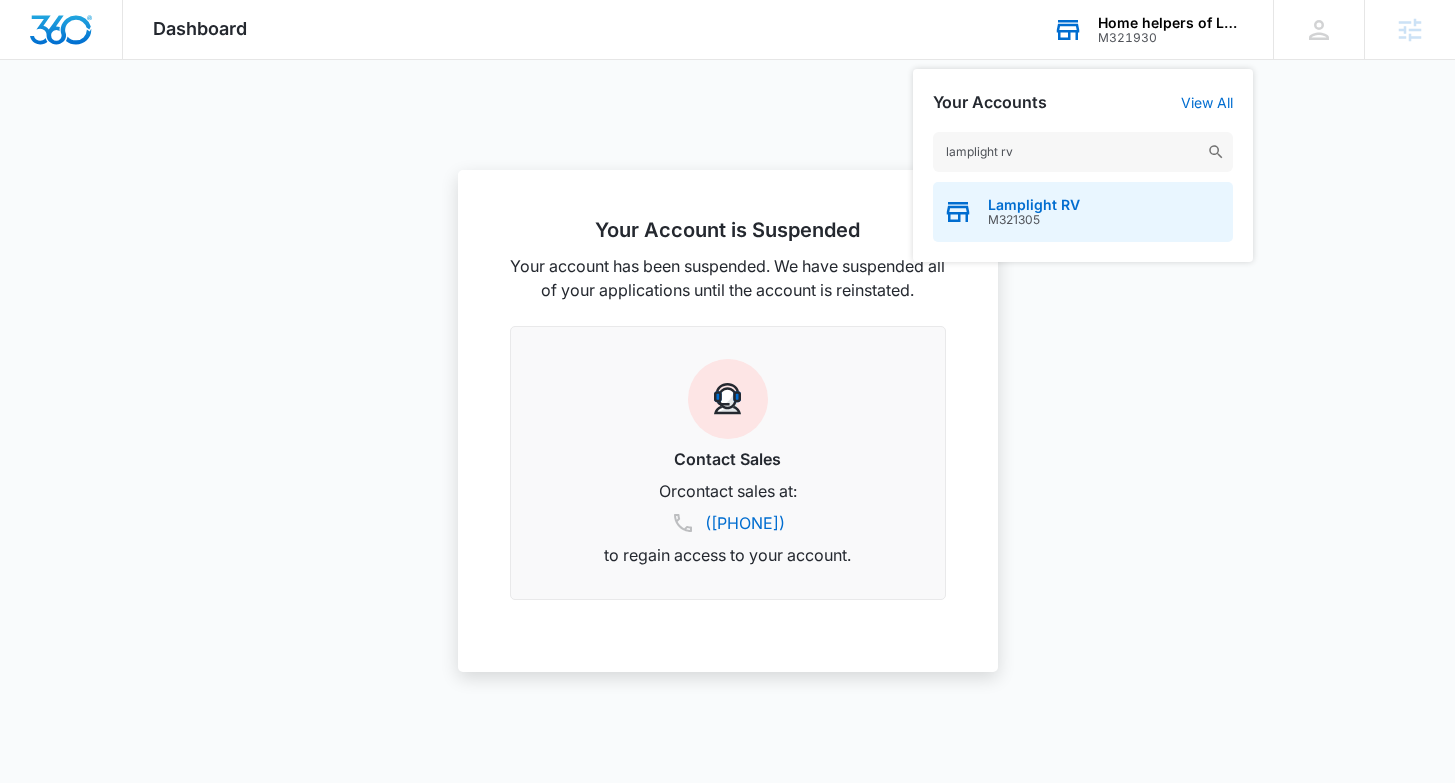 type on "lamplight rv" 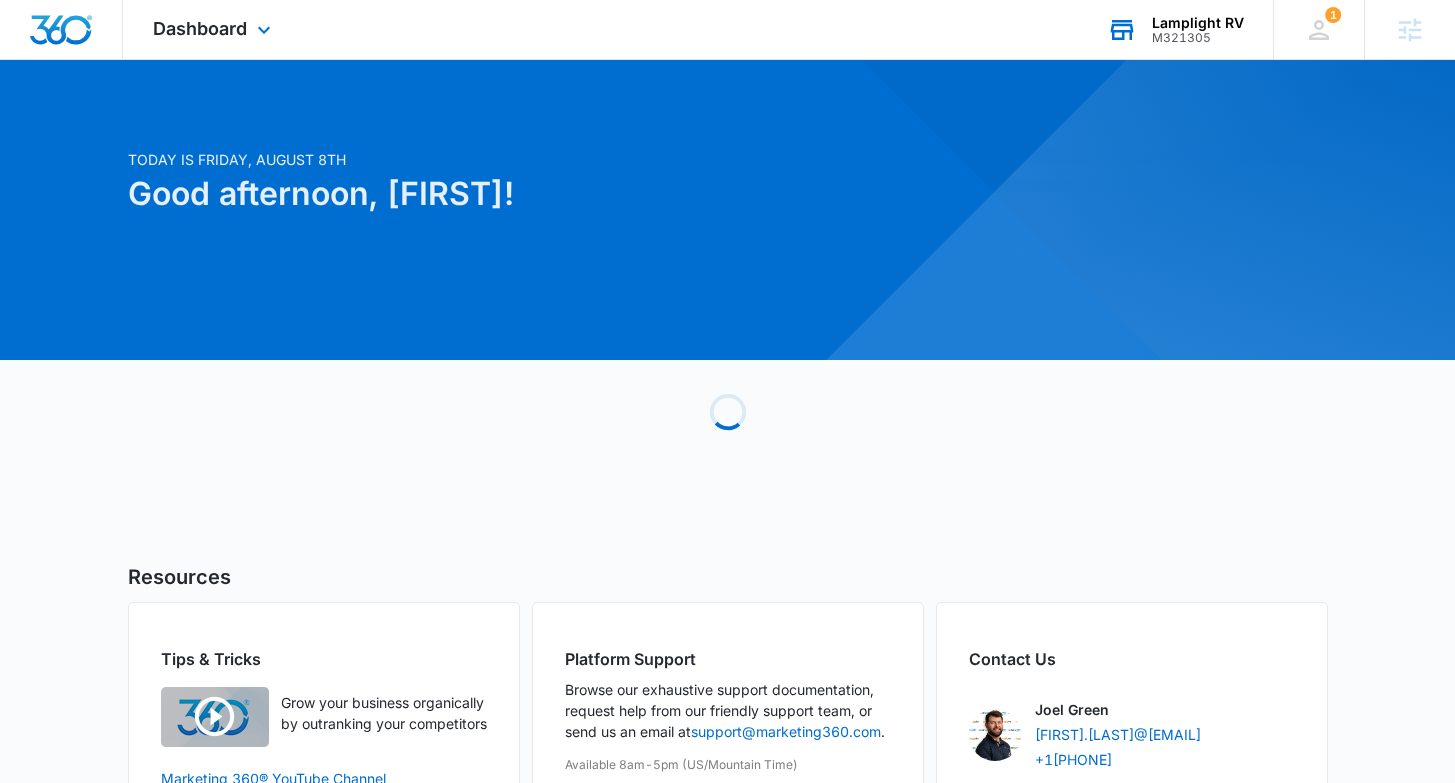 click on "Dashboard Apps Reputation Websites Forms CRM Email Social Payments POS Content Ads Intelligence Files Brand Settings" at bounding box center (214, 29) 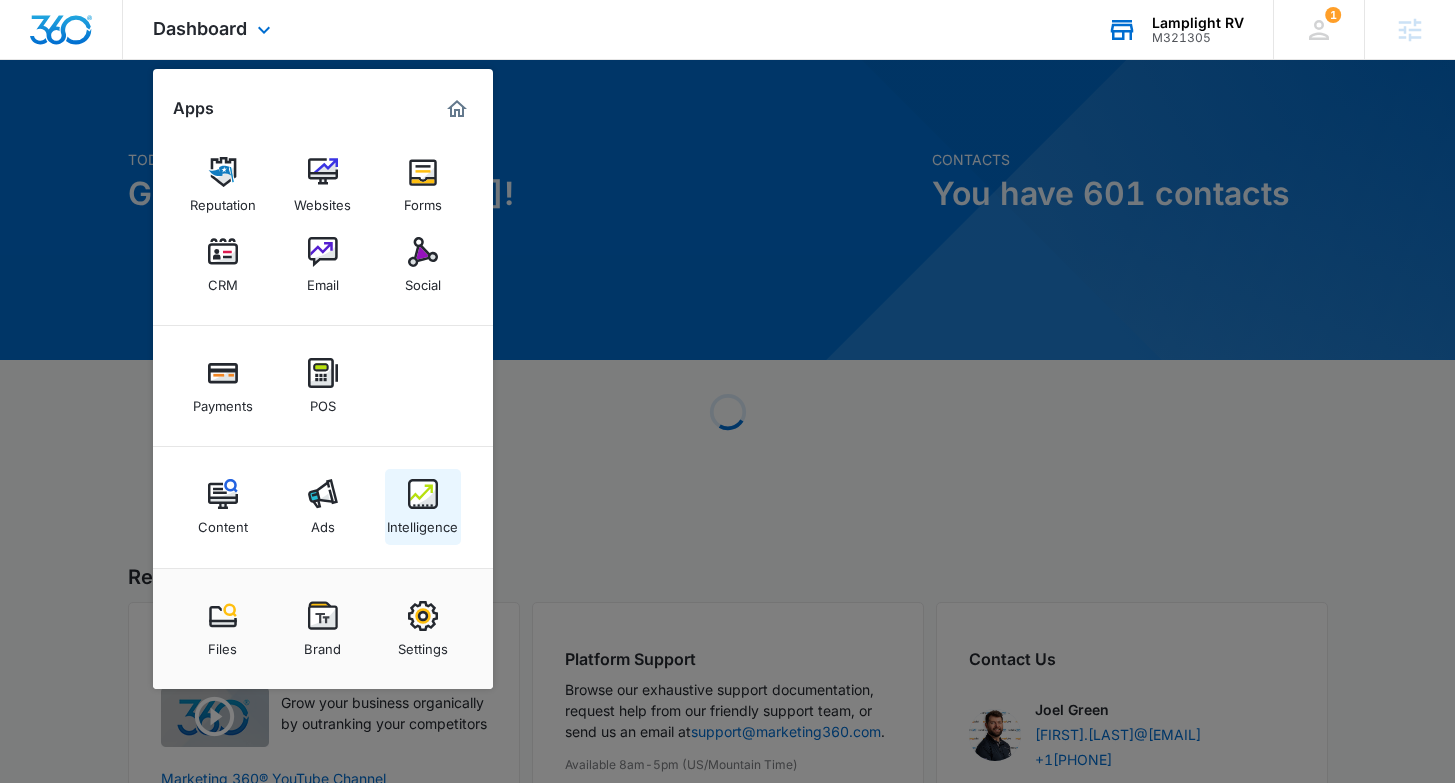 click on "Intelligence" at bounding box center (423, 507) 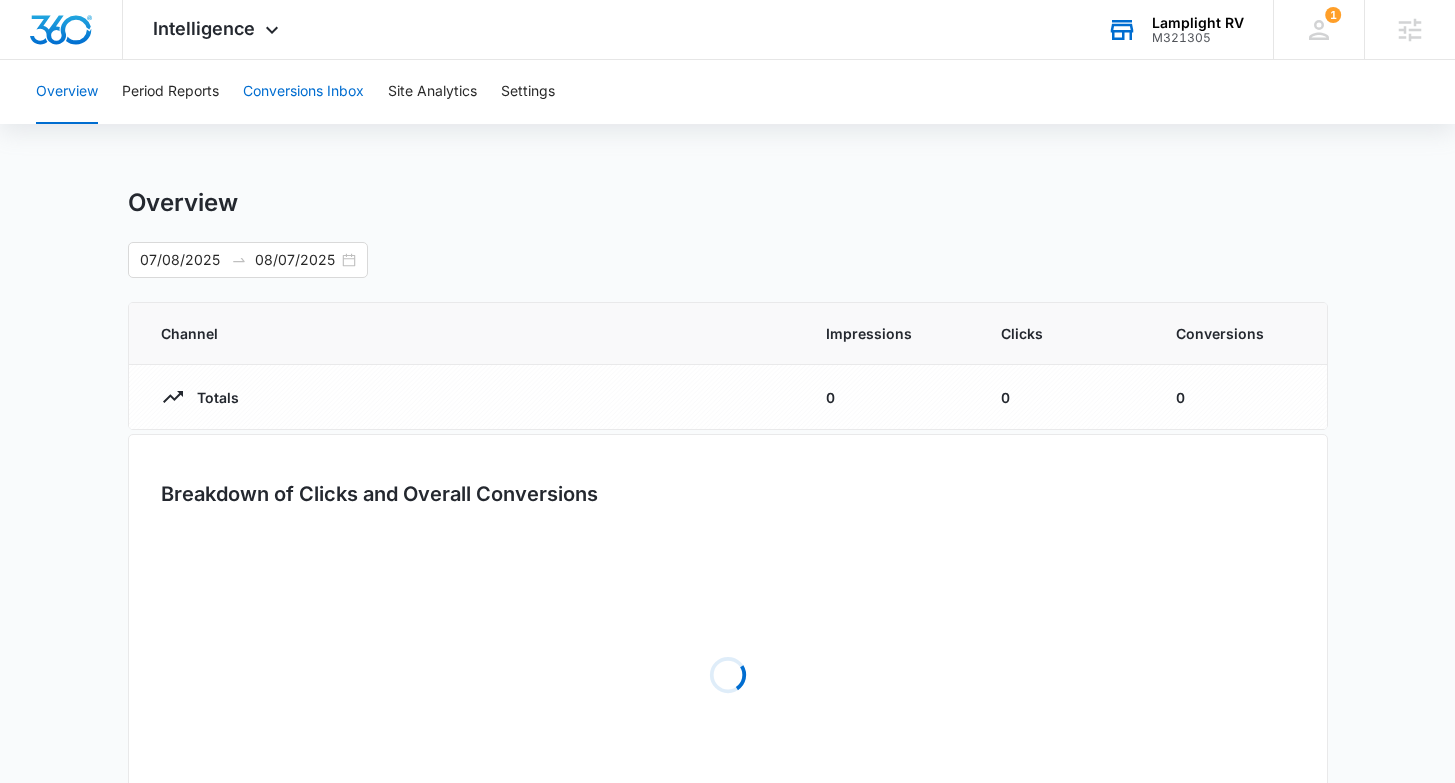 click on "Conversions Inbox" at bounding box center (303, 92) 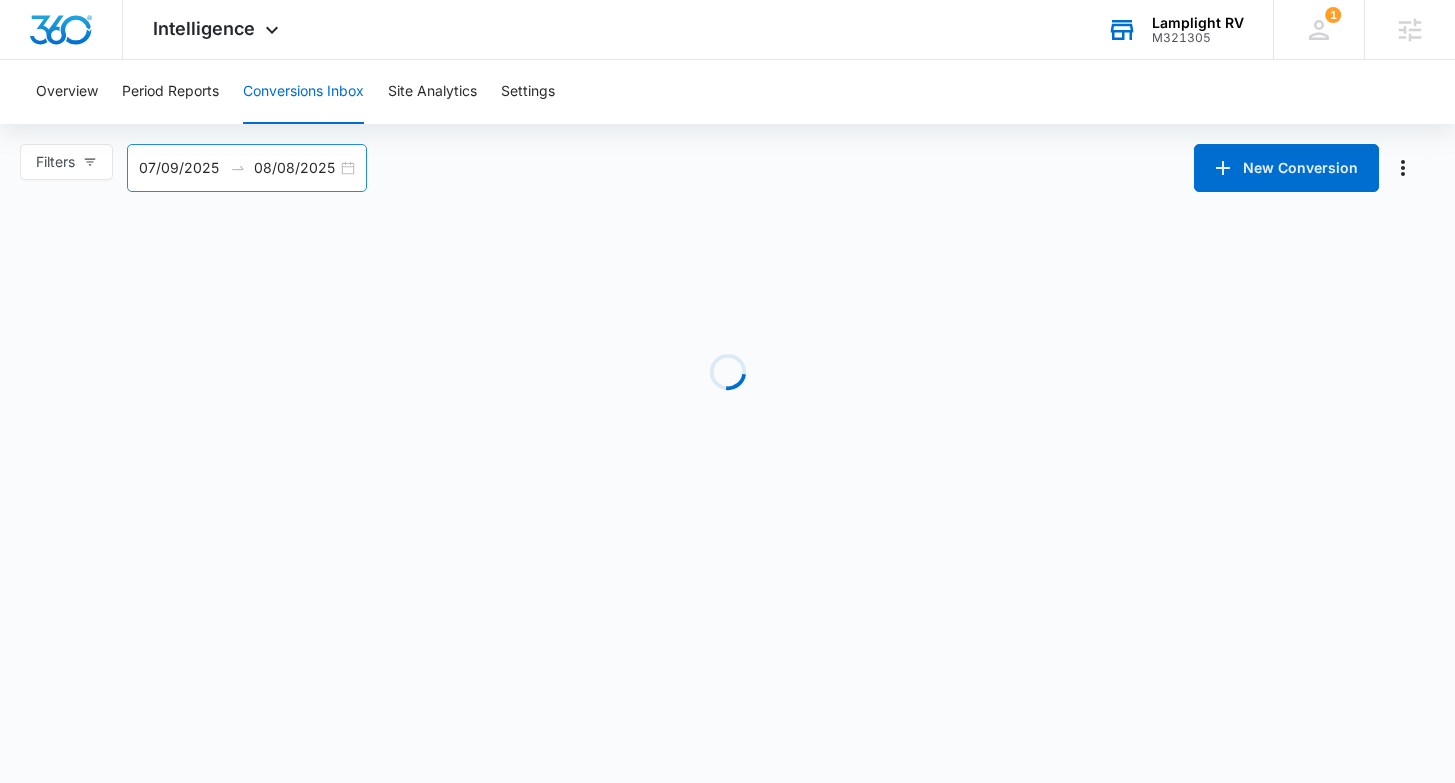 click on "07/09/2025 08/08/2025" at bounding box center [247, 168] 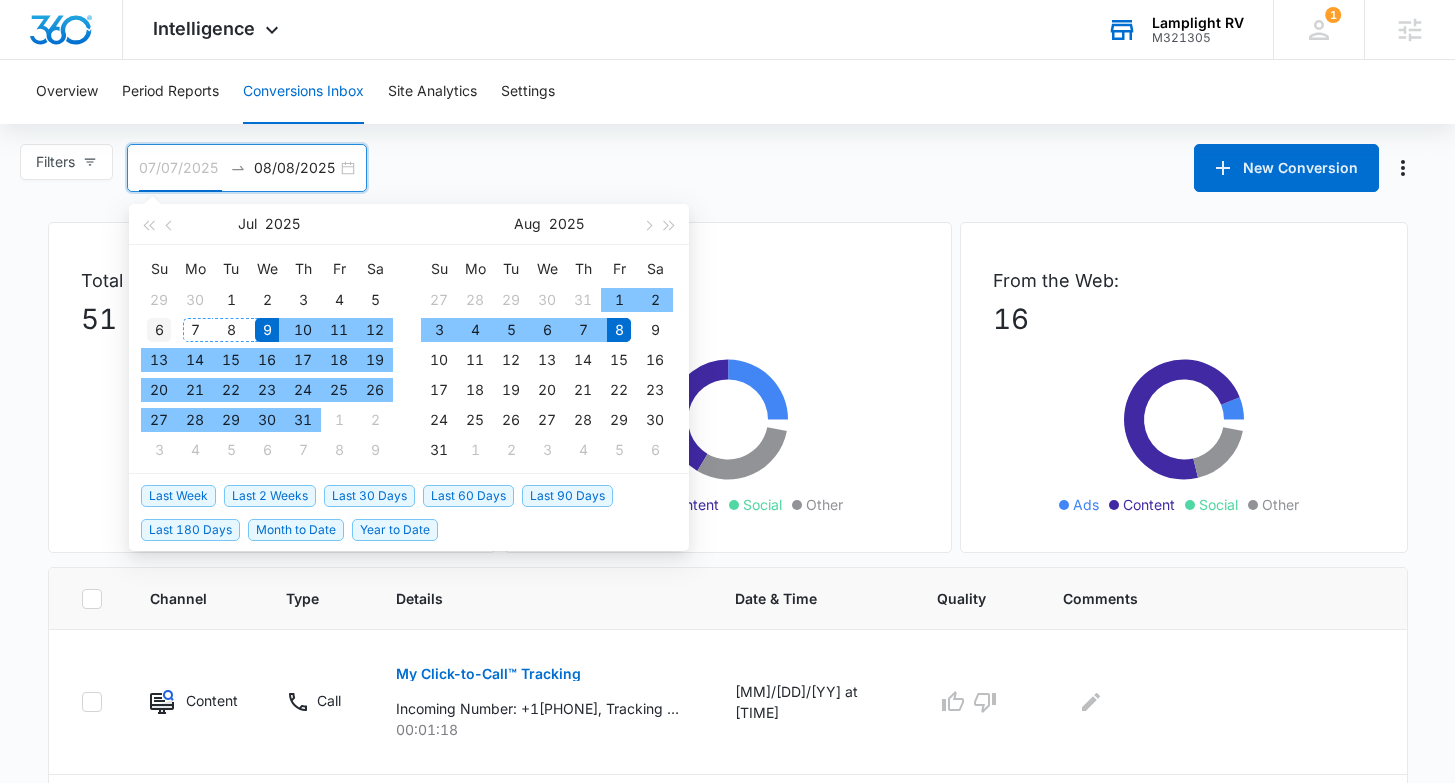 type on "07/06/2025" 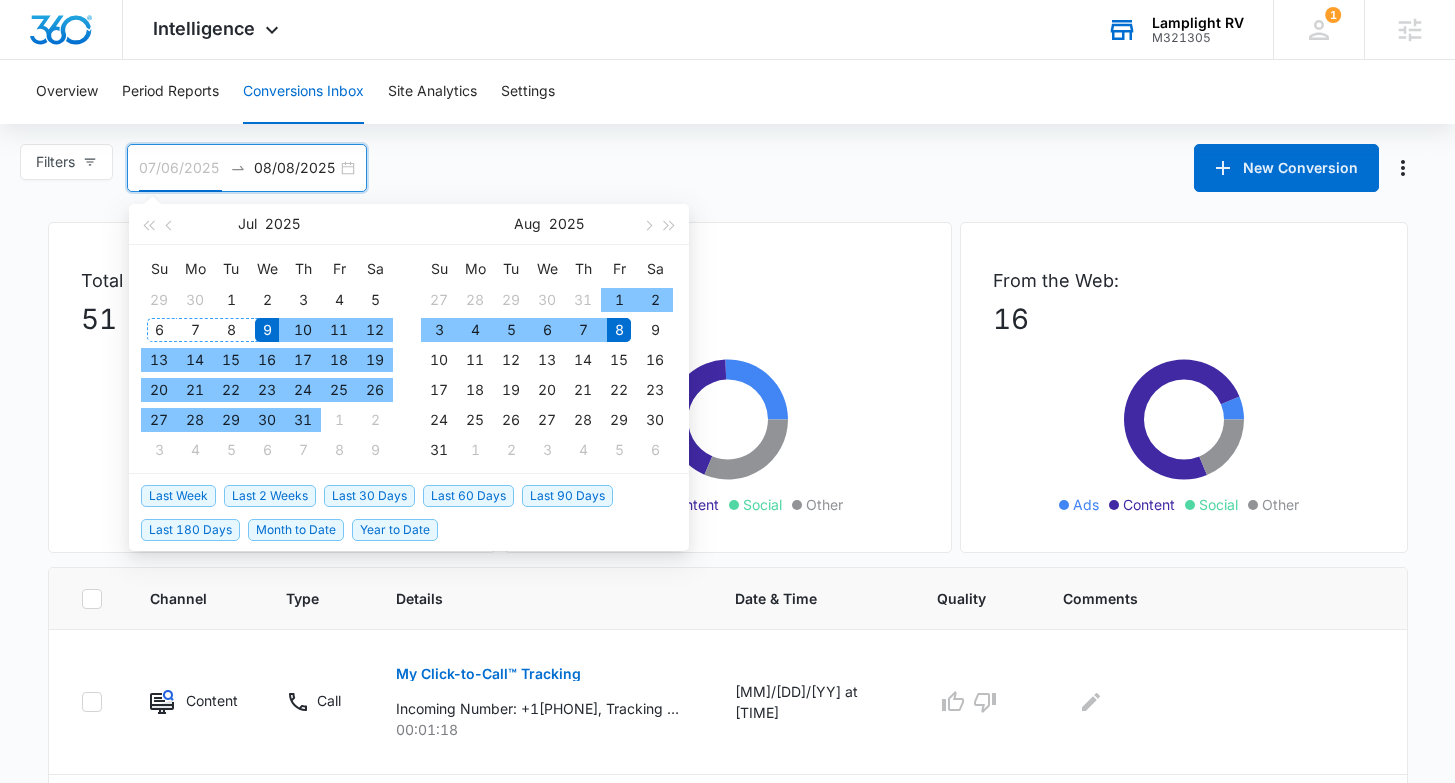 click on "6" at bounding box center (159, 330) 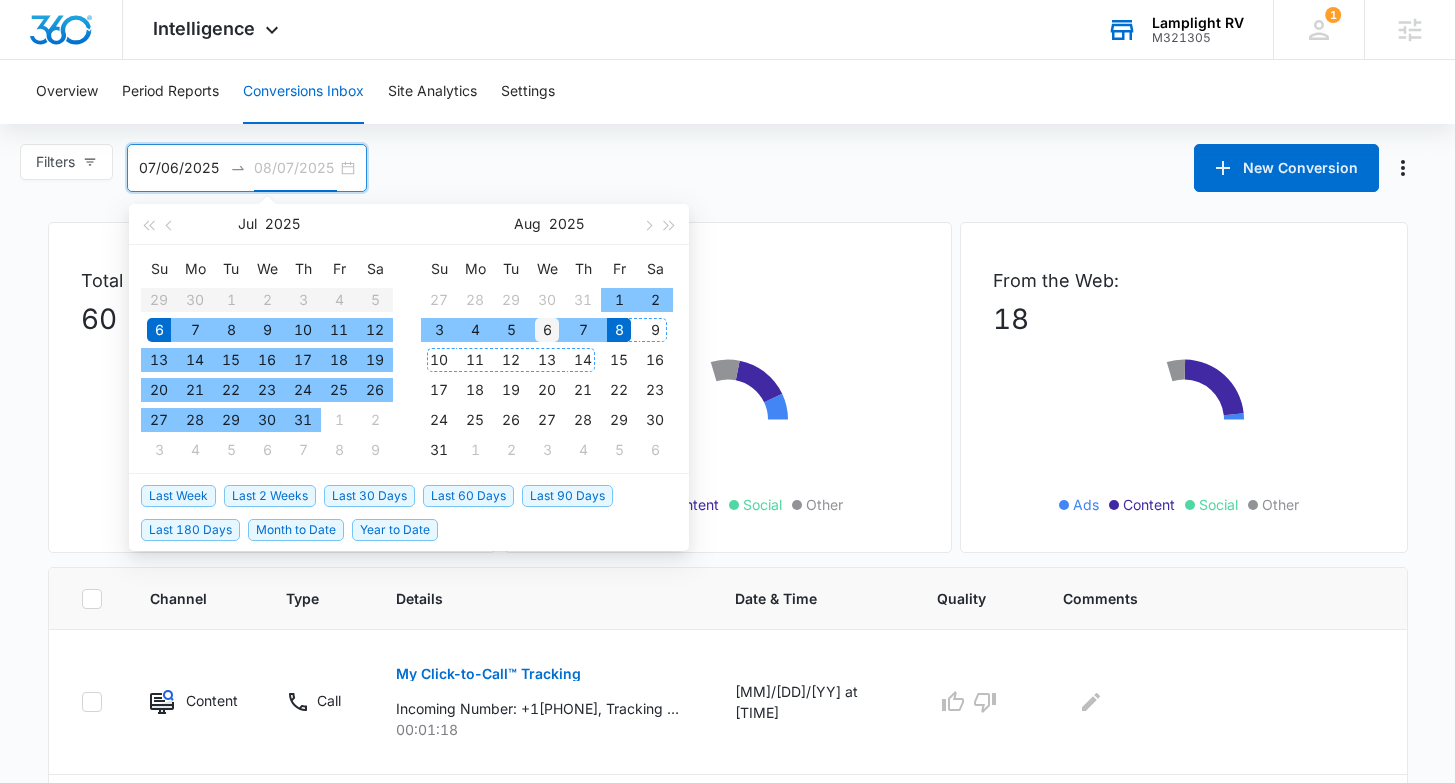 type on "08/06/2025" 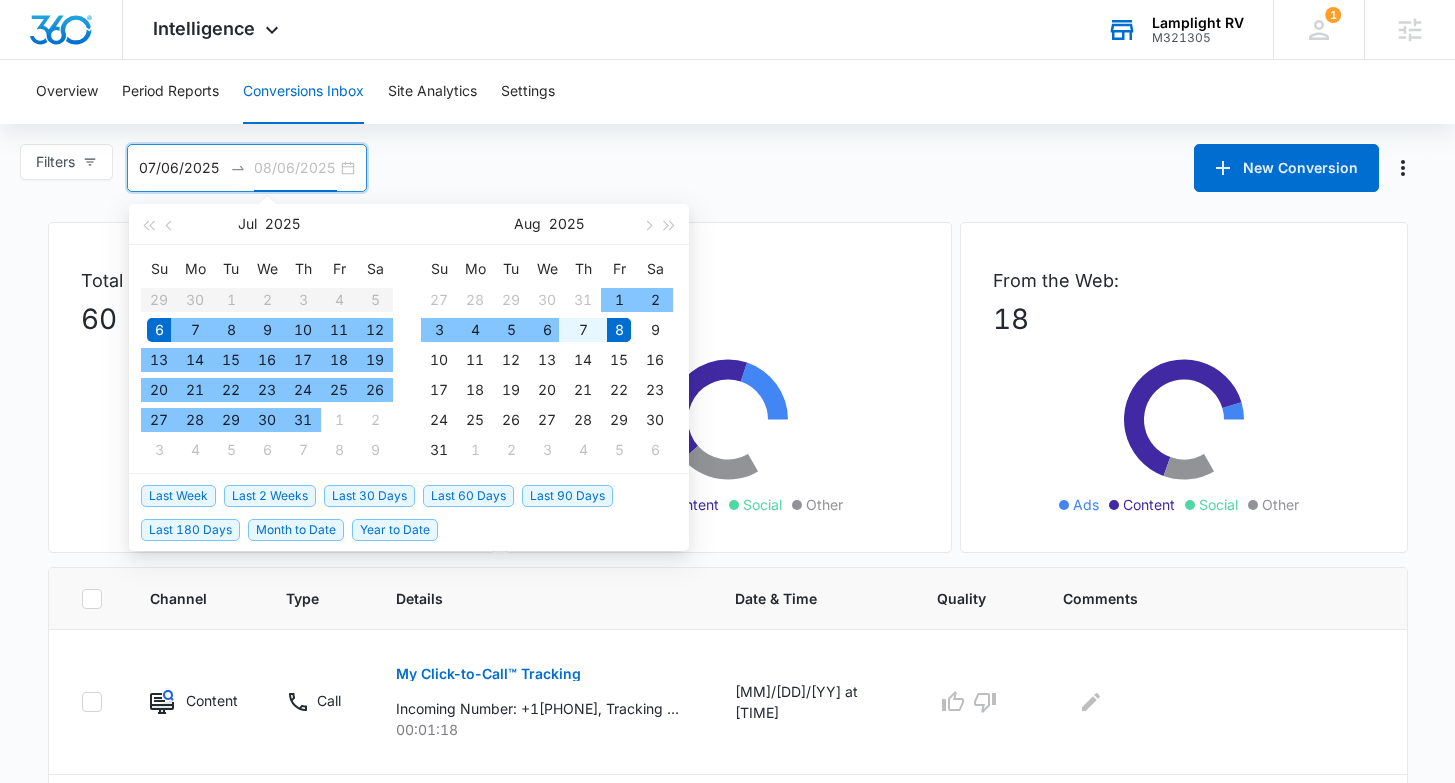 click on "6" at bounding box center (547, 330) 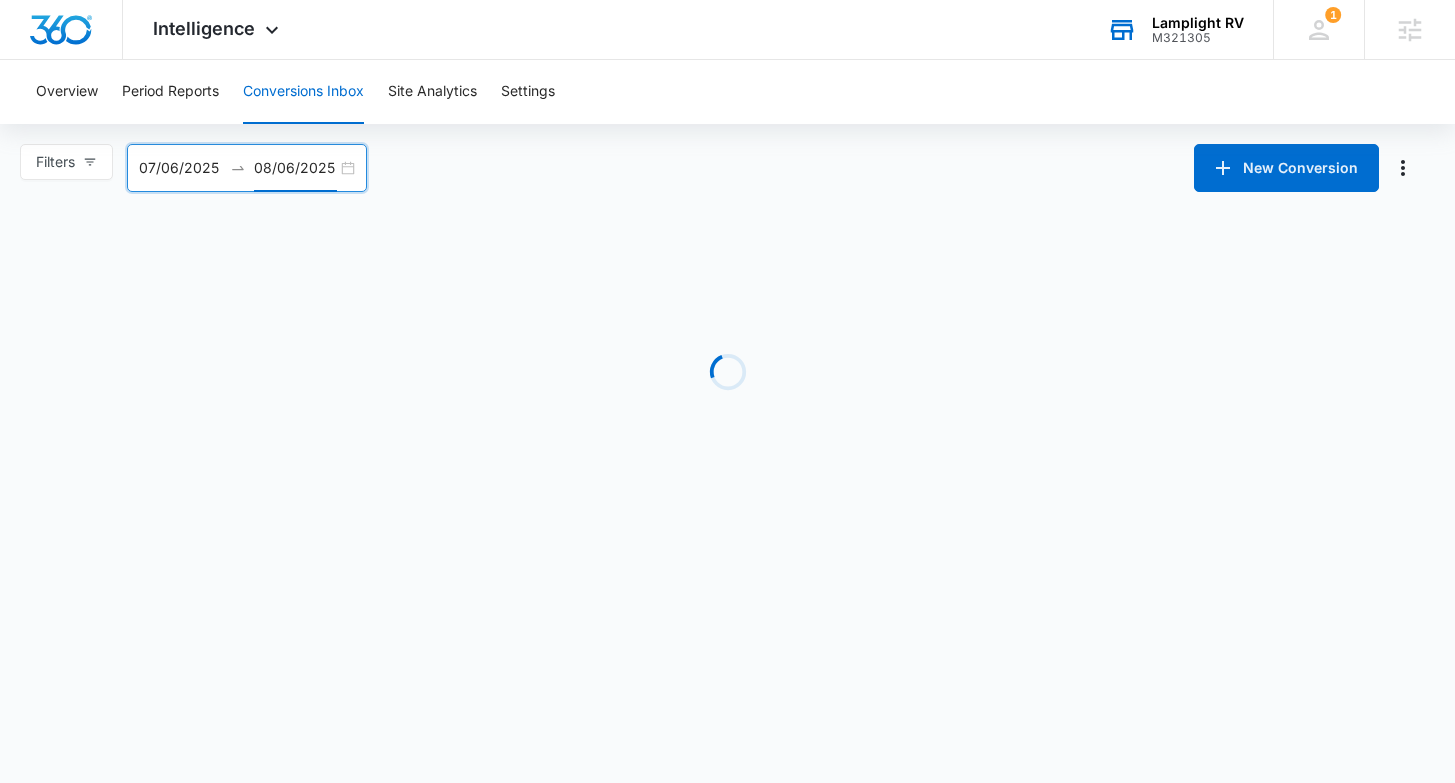 click on "[MM]/[DD]/[YEAR] [MM]/[DD]/[YEAR]" at bounding box center [247, 168] 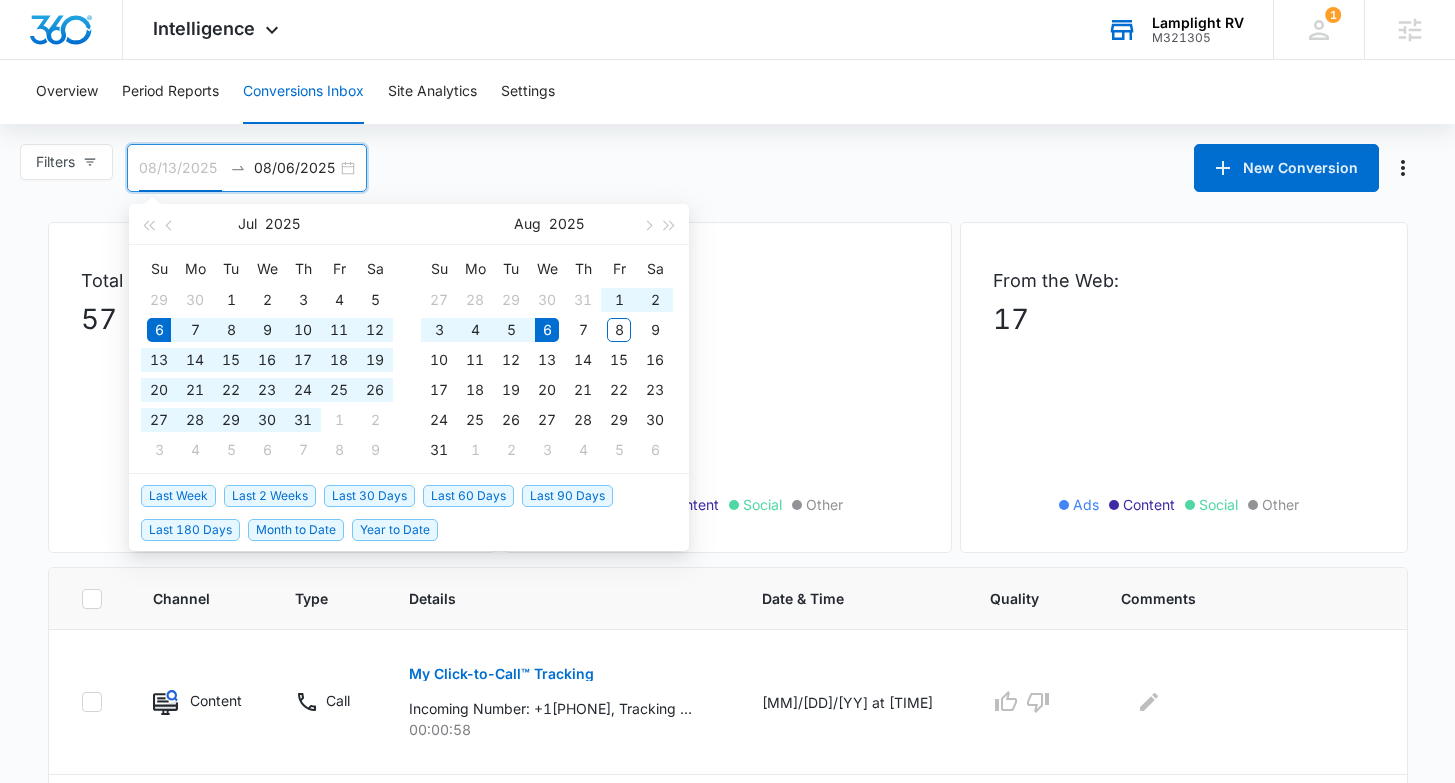 type on "08/06/2025" 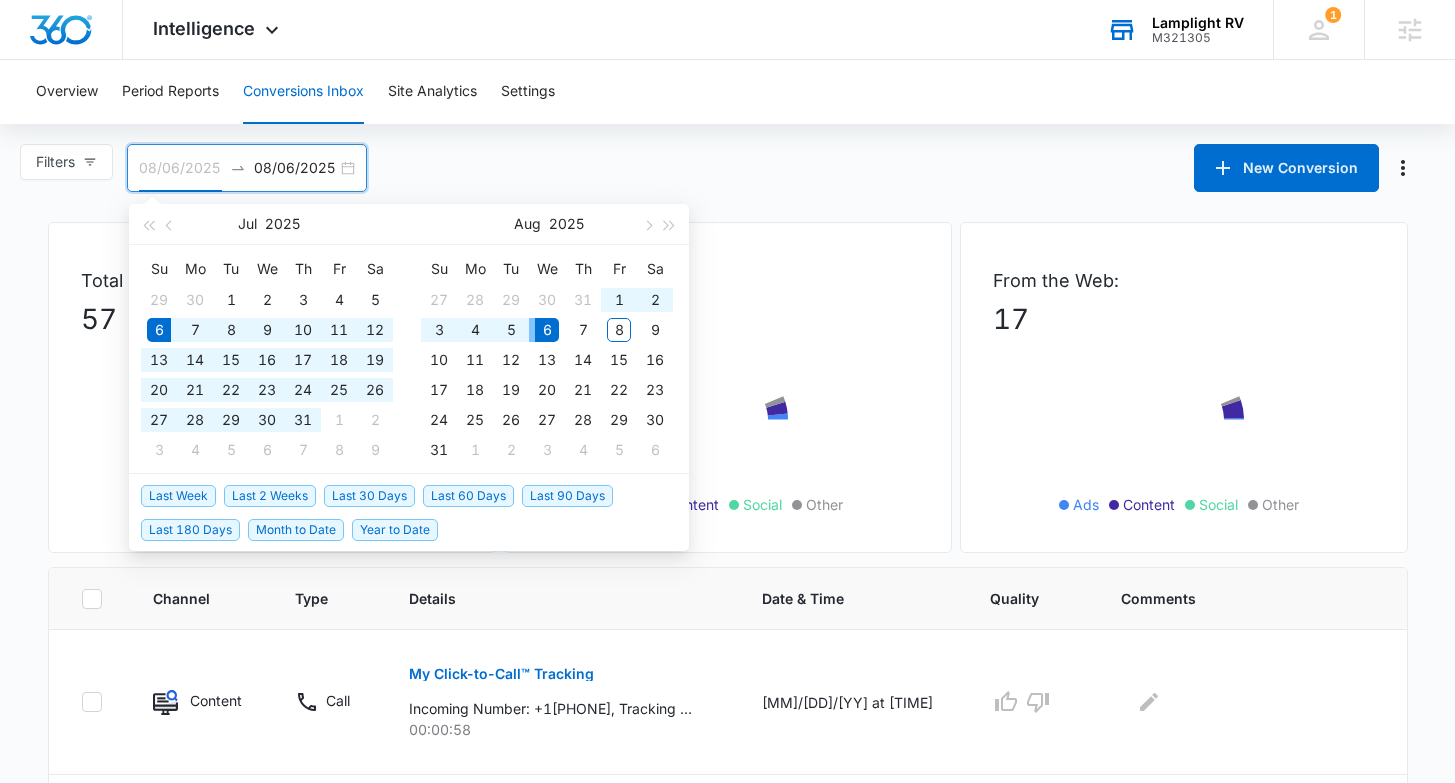 click on "6" at bounding box center (547, 330) 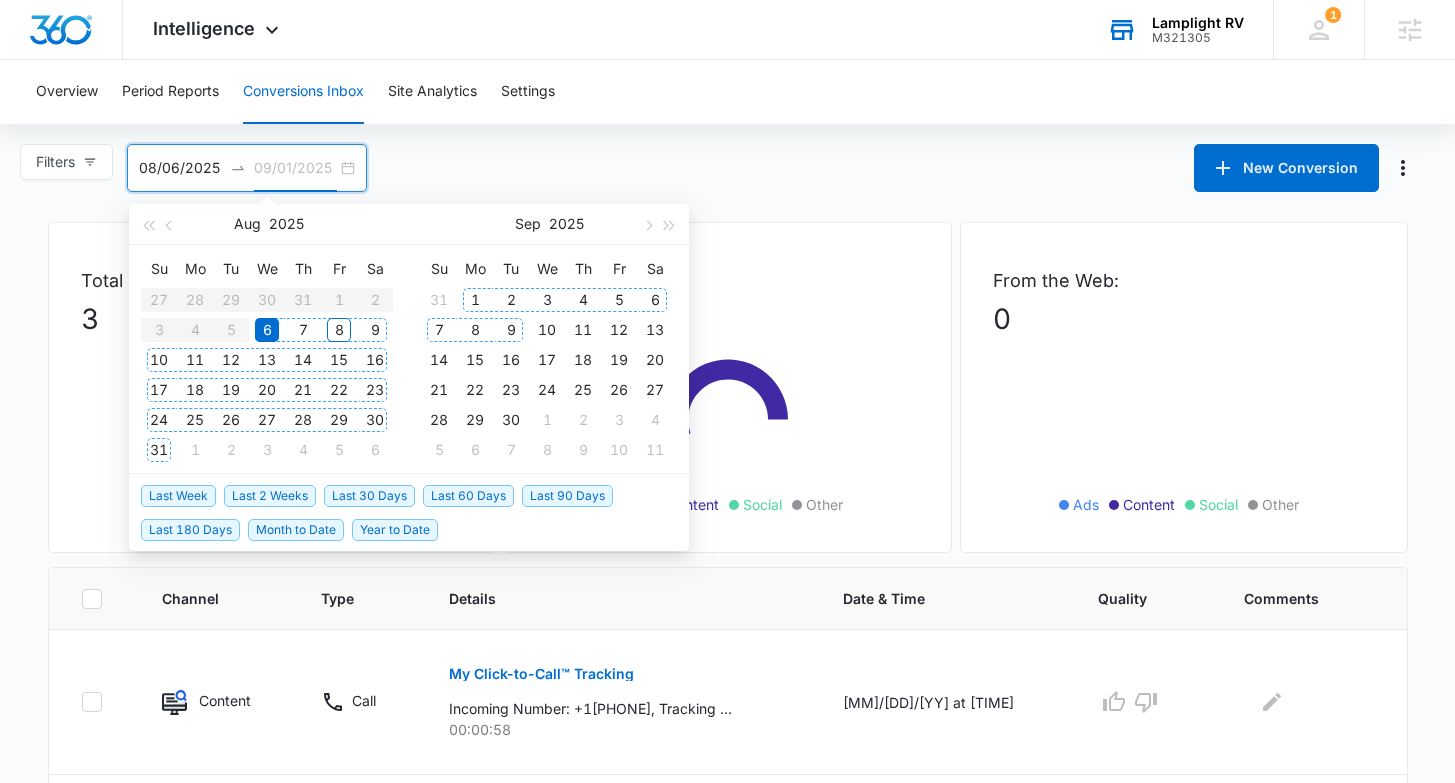type on "08/06/2025" 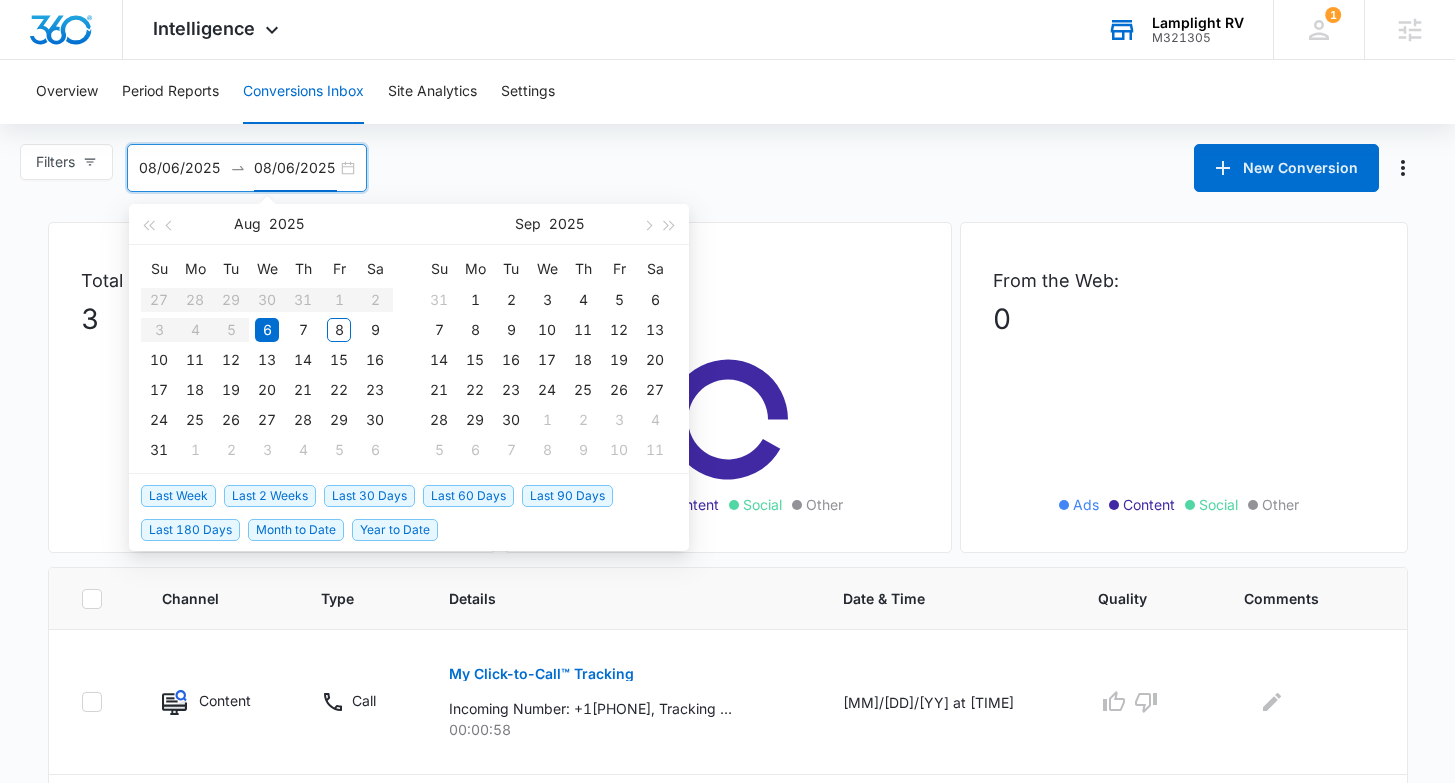 click on "Filters [MM]/[DD]/[YY] [MM]/[DD]/[YY] New Conversion [MONTH] [YEAR] Su Mo Tu We Th Fr Sa 27 28 29 30 31 1 2 3 4 5 6 7 8 9 10 11 12 13 14 15 16 17 18 19 20 21 22 23 24 25 26 27 28 29 30 31 1 2 3 4 5 6 Sep [YEAR] Su Mo Tu We Th Fr Sa 31 1 2 3 4 5 6 7 8 9 10 11 12 13 14 15 16 17 18 19 20 21 22 23 24 25 26 27 28 29 30 1 2 3 4 5 6 7 8 9 10 11 Last  Week Last 2 Weeks Last 30 Days Last 60 Days Last 90 Days Last 180 Days Month to Date Year to Date" at bounding box center [727, 168] 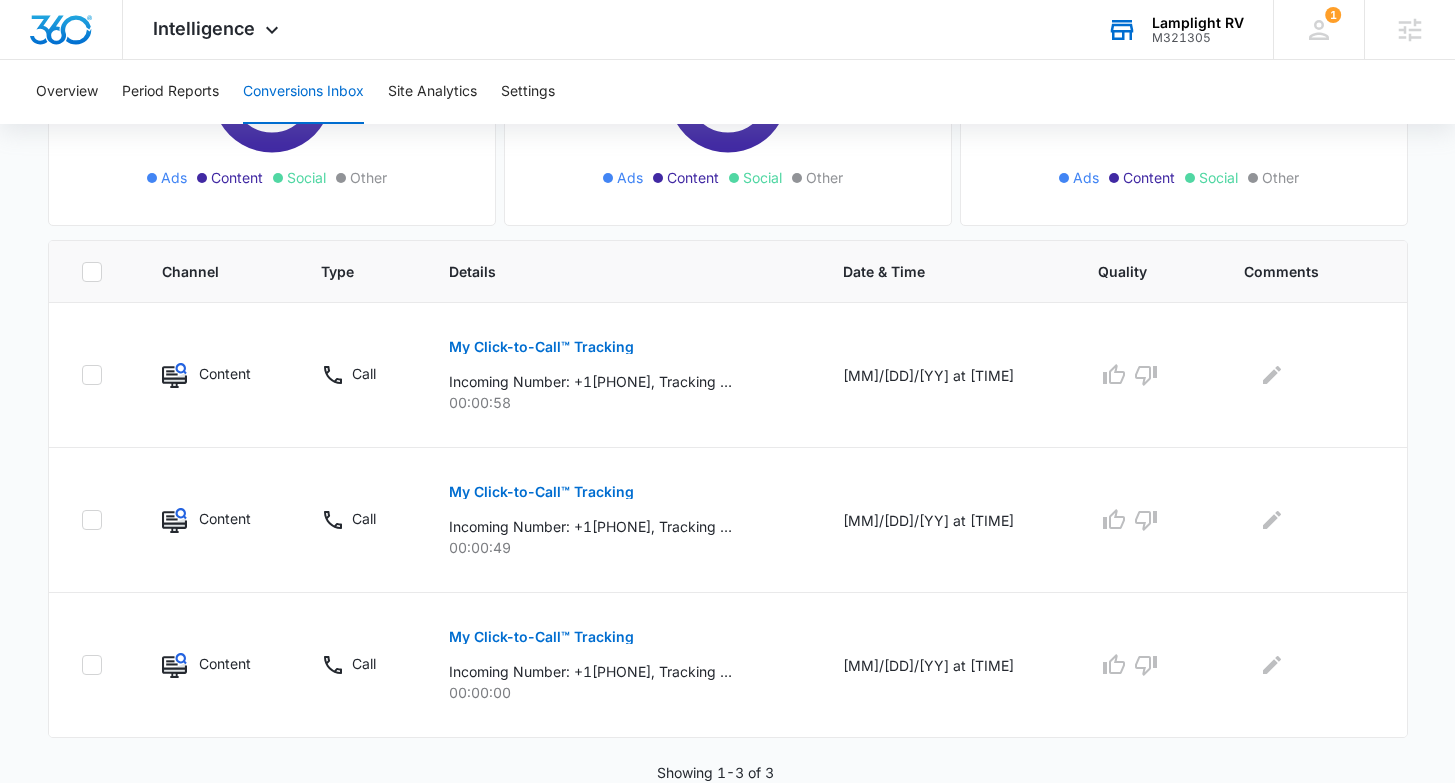 scroll, scrollTop: 0, scrollLeft: 0, axis: both 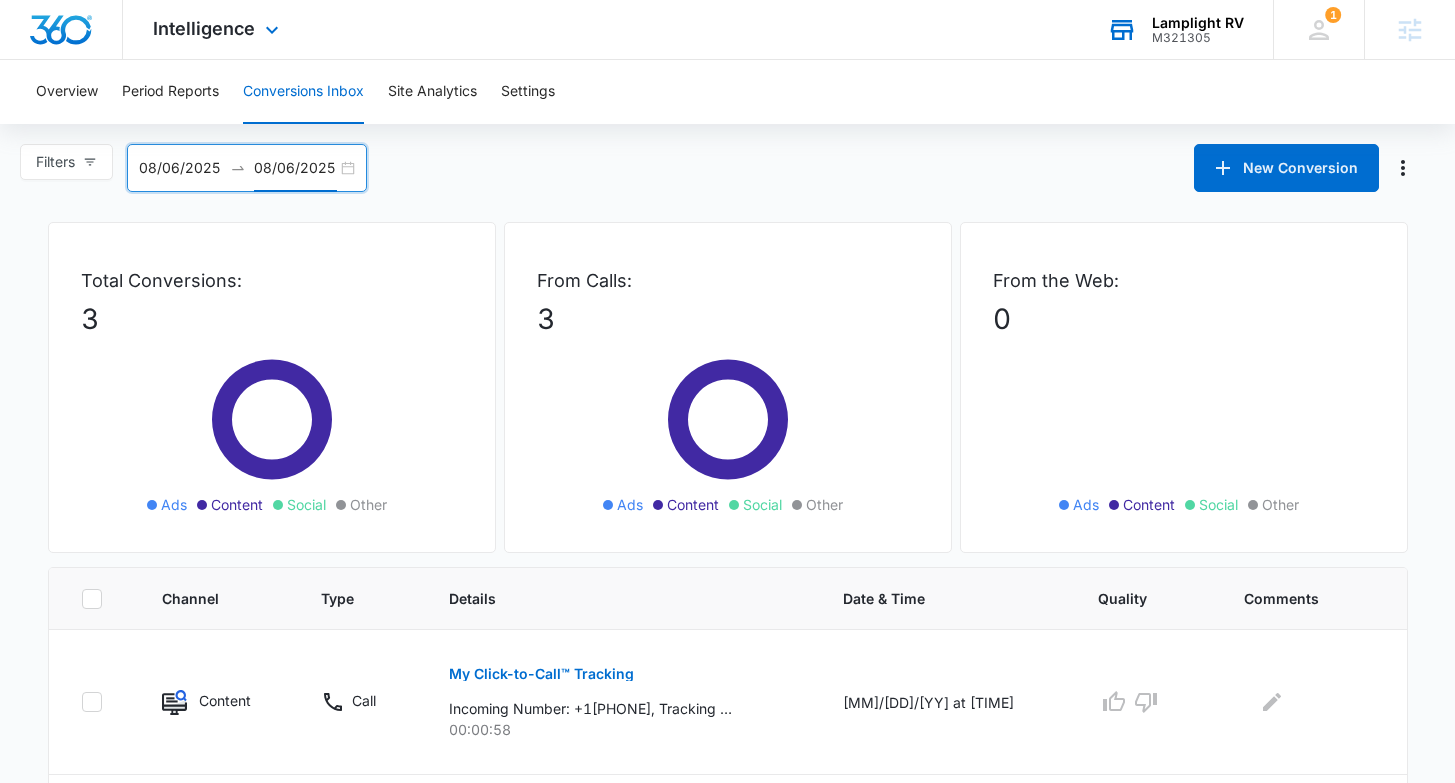click on "Intelligence Apps Reputation Websites Forms CRM Email Social Payments POS Content Ads Intelligence Files Brand Settings" at bounding box center [218, 29] 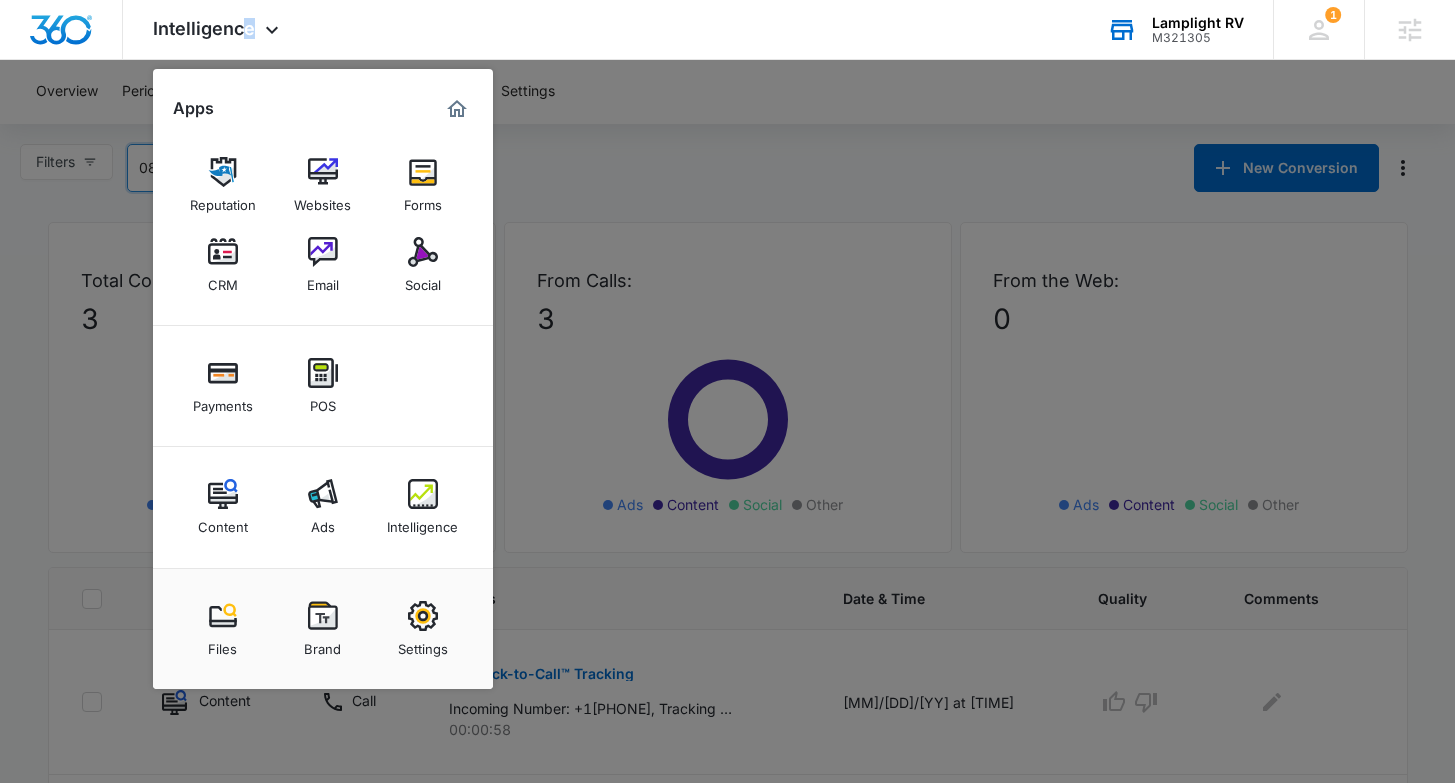 click at bounding box center (223, 252) 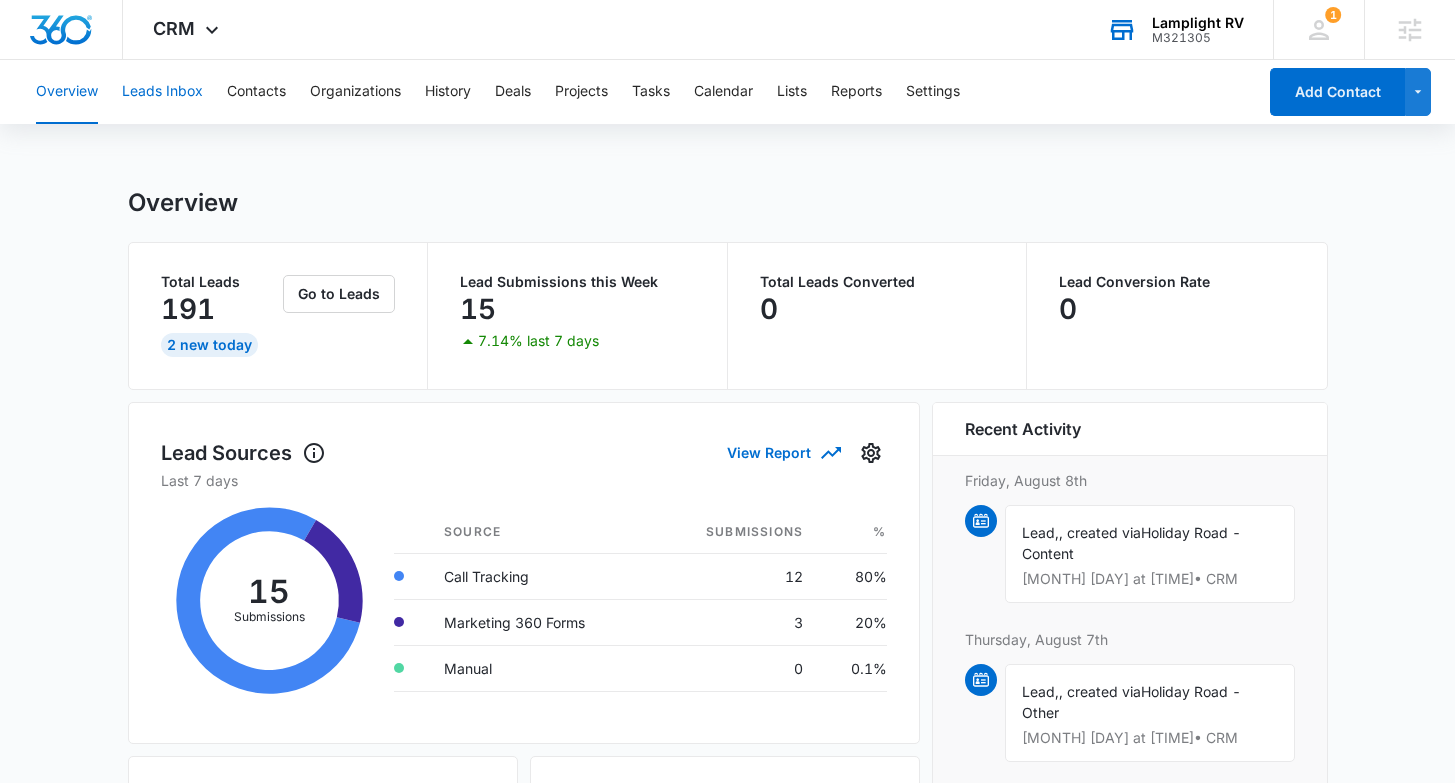 click on "Leads Inbox" at bounding box center (162, 92) 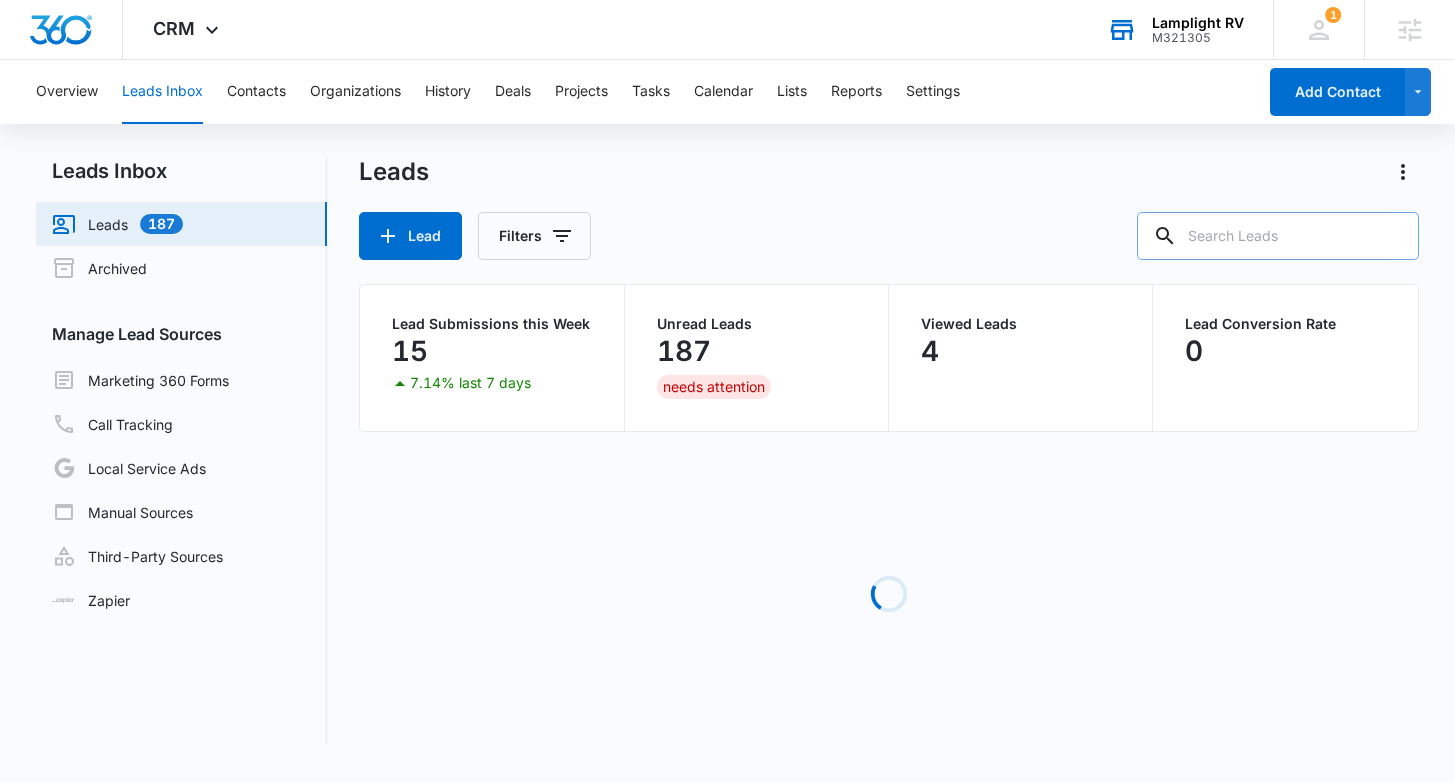 click at bounding box center (1278, 236) 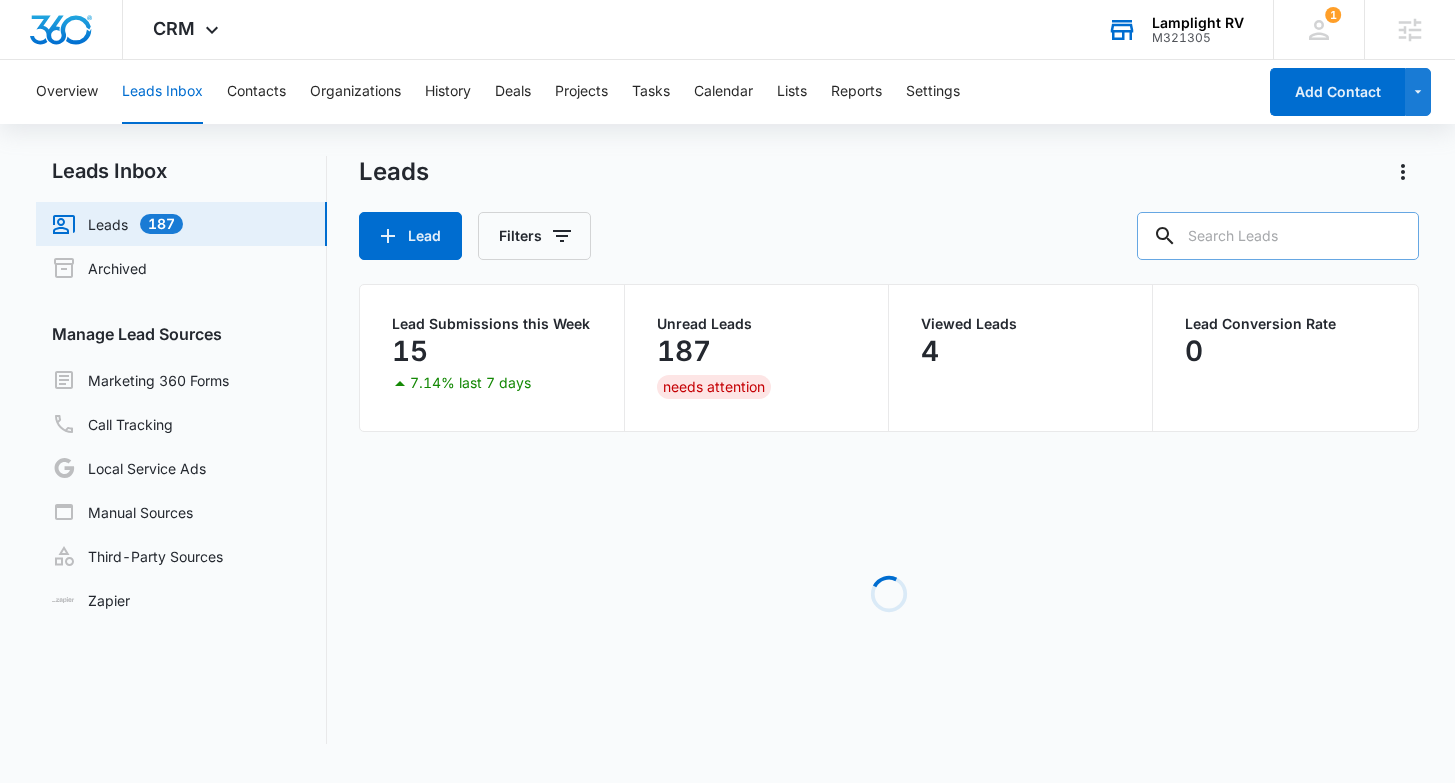 paste on "[PHONE]" 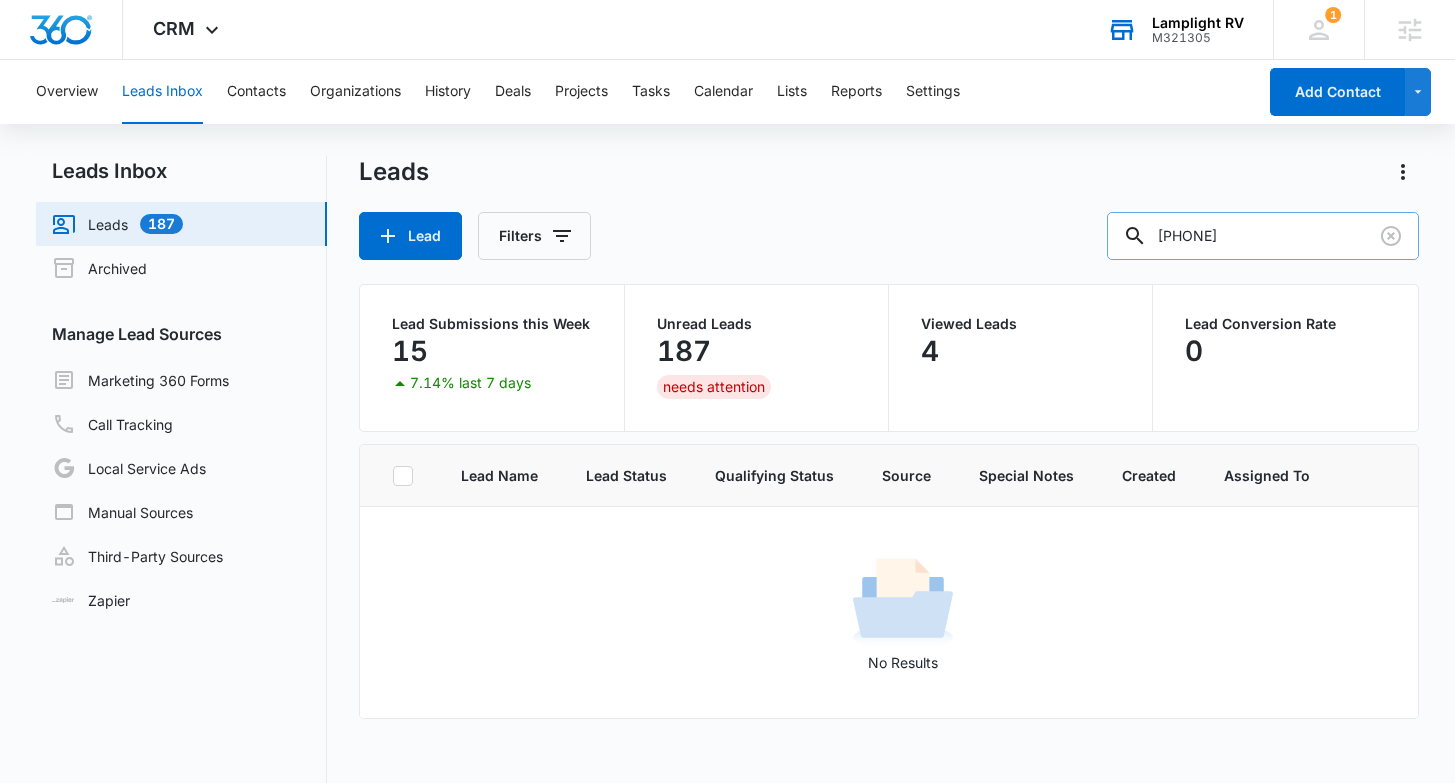click on "[PHONE]" at bounding box center [1263, 236] 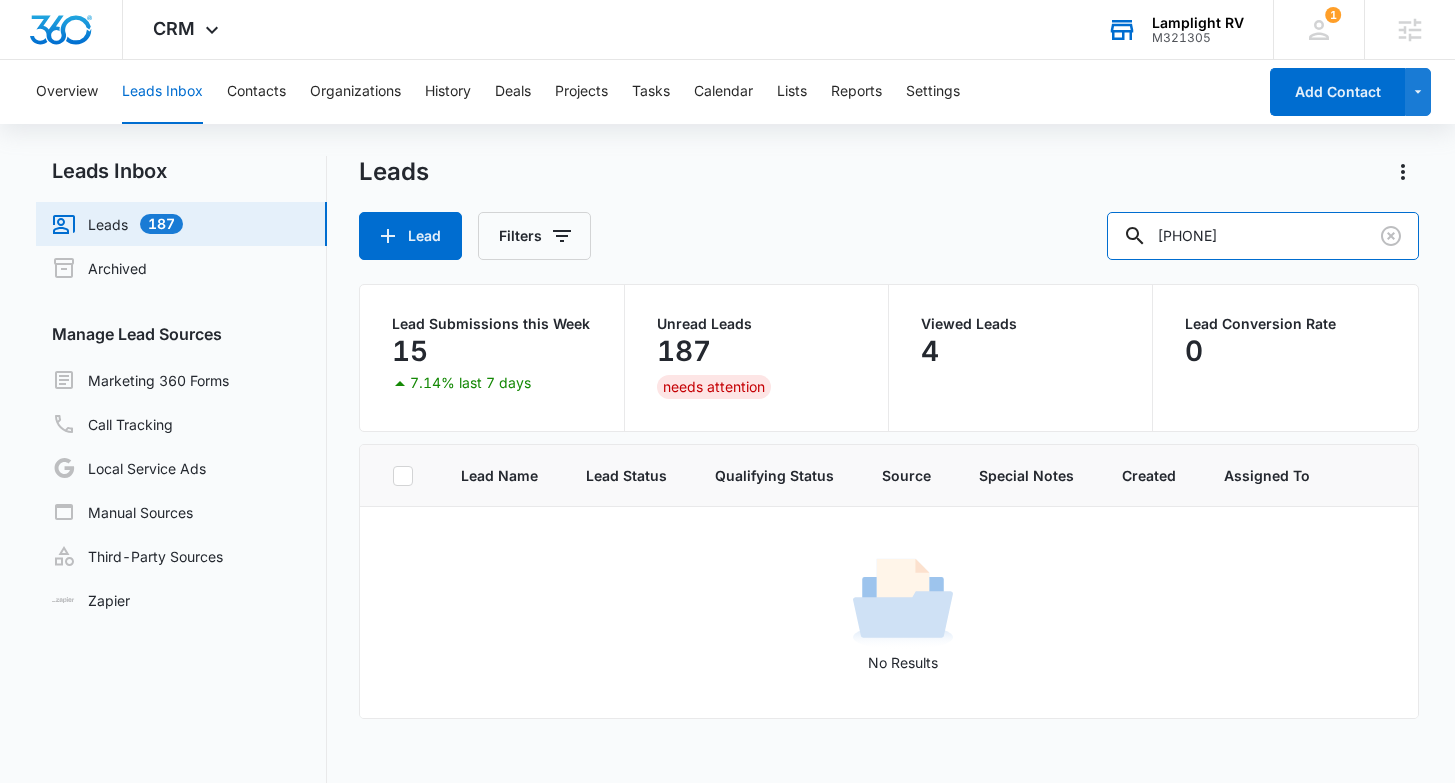 drag, startPoint x: 1234, startPoint y: 237, endPoint x: 1115, endPoint y: 238, distance: 119.0042 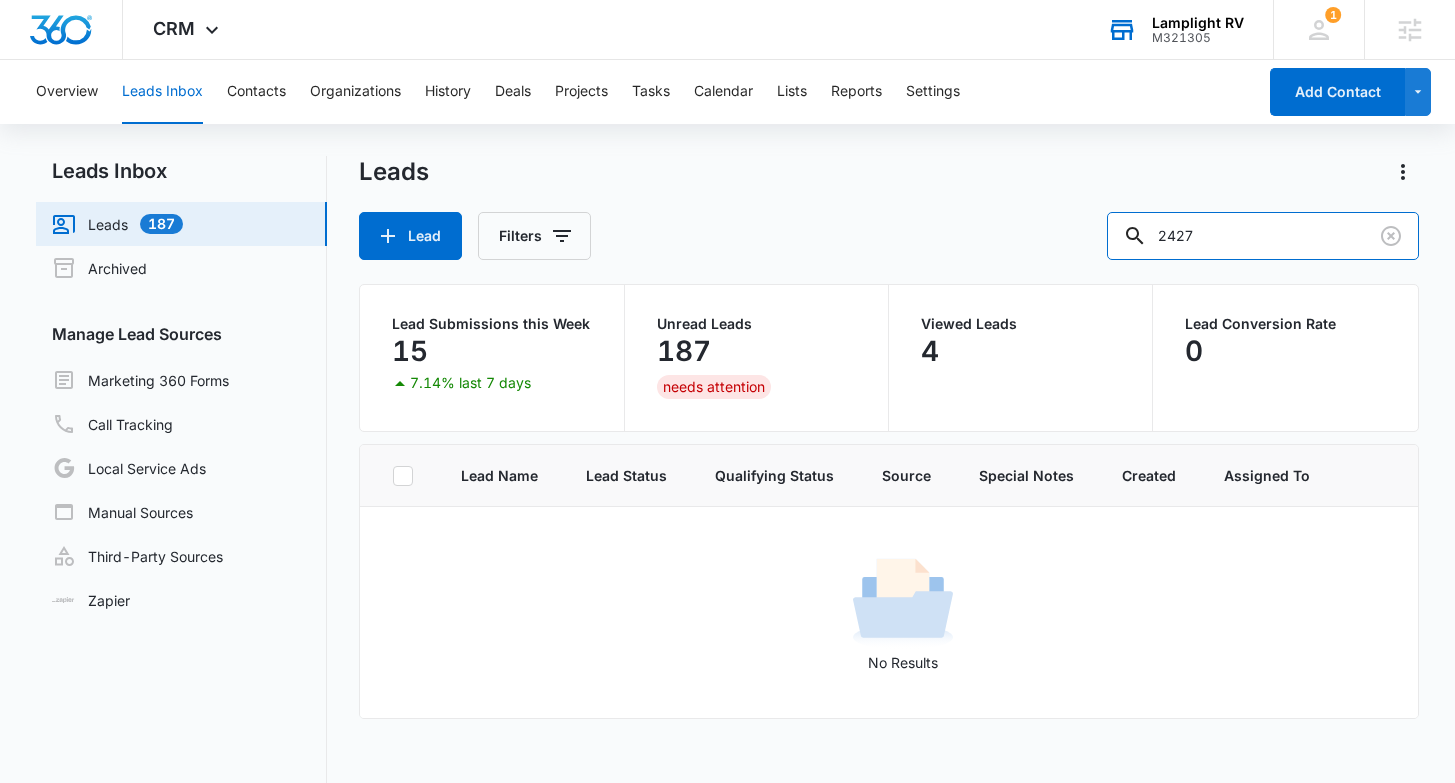 type on "2427" 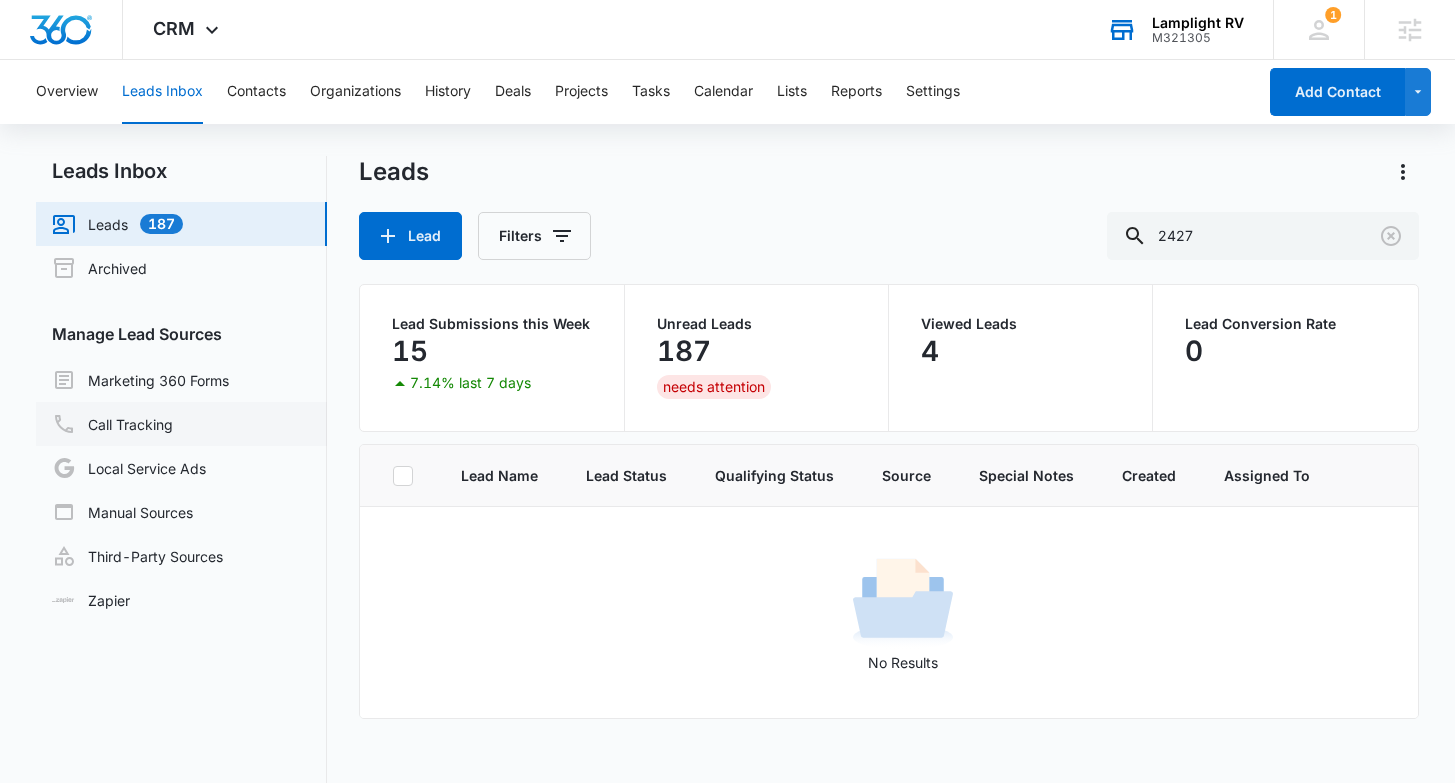 click on "Call Tracking" at bounding box center (112, 424) 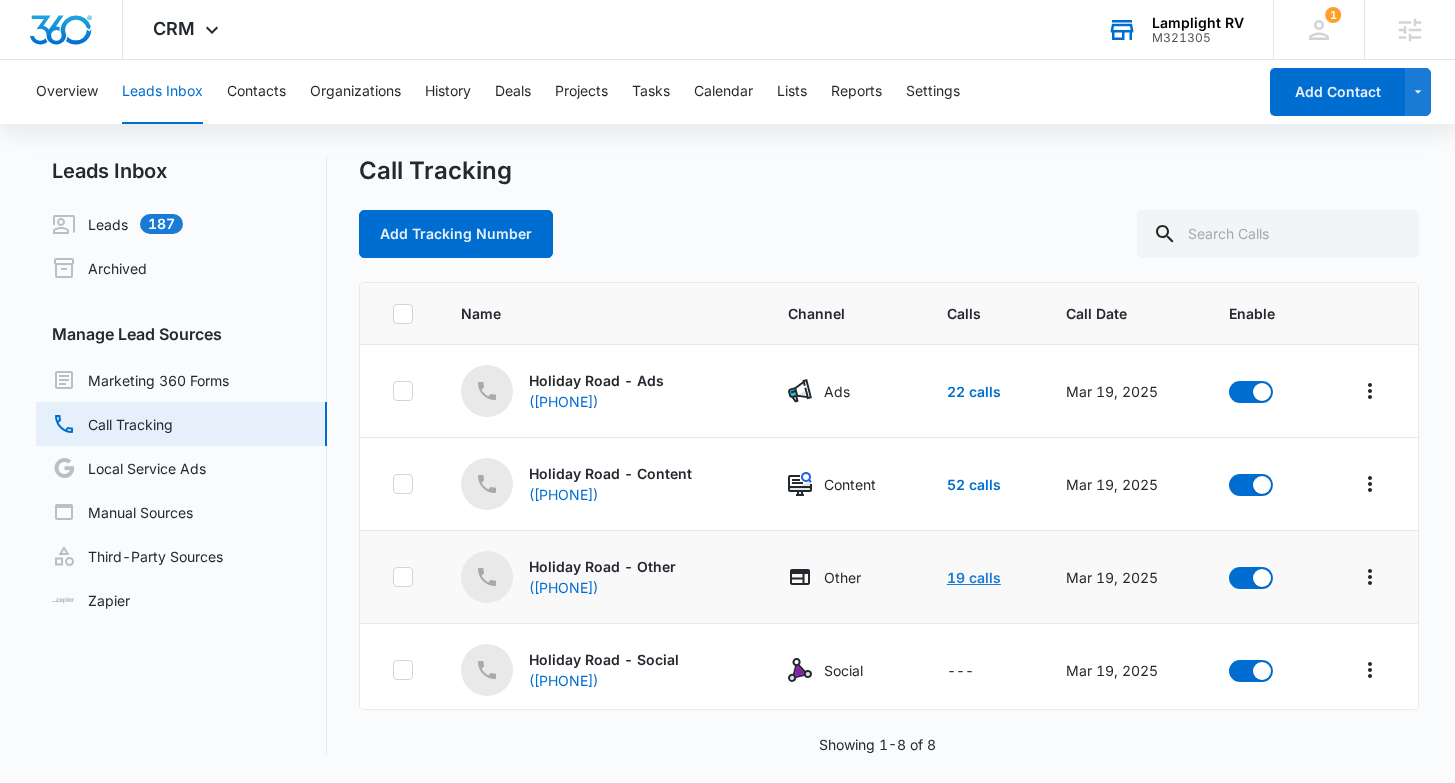 click on "19 calls" at bounding box center [974, 577] 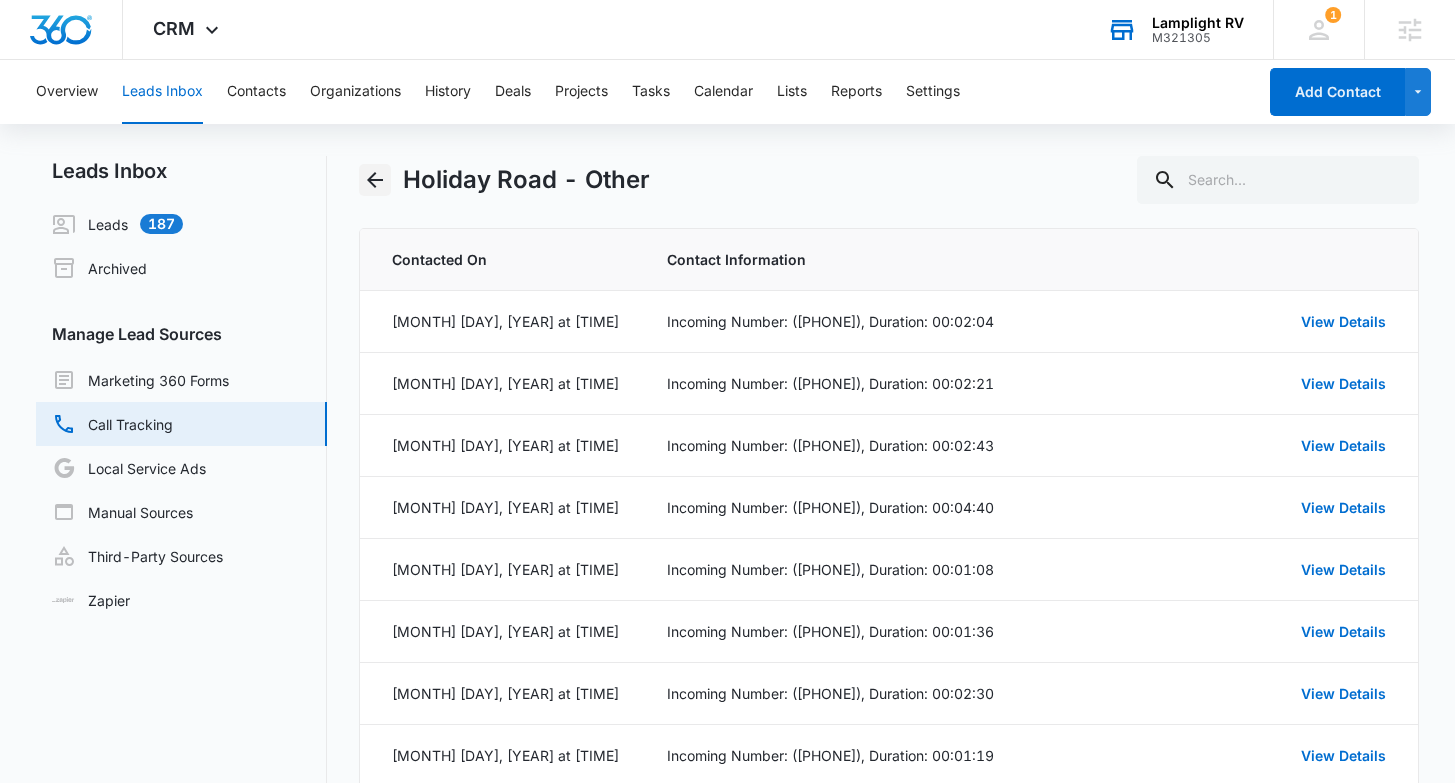 click 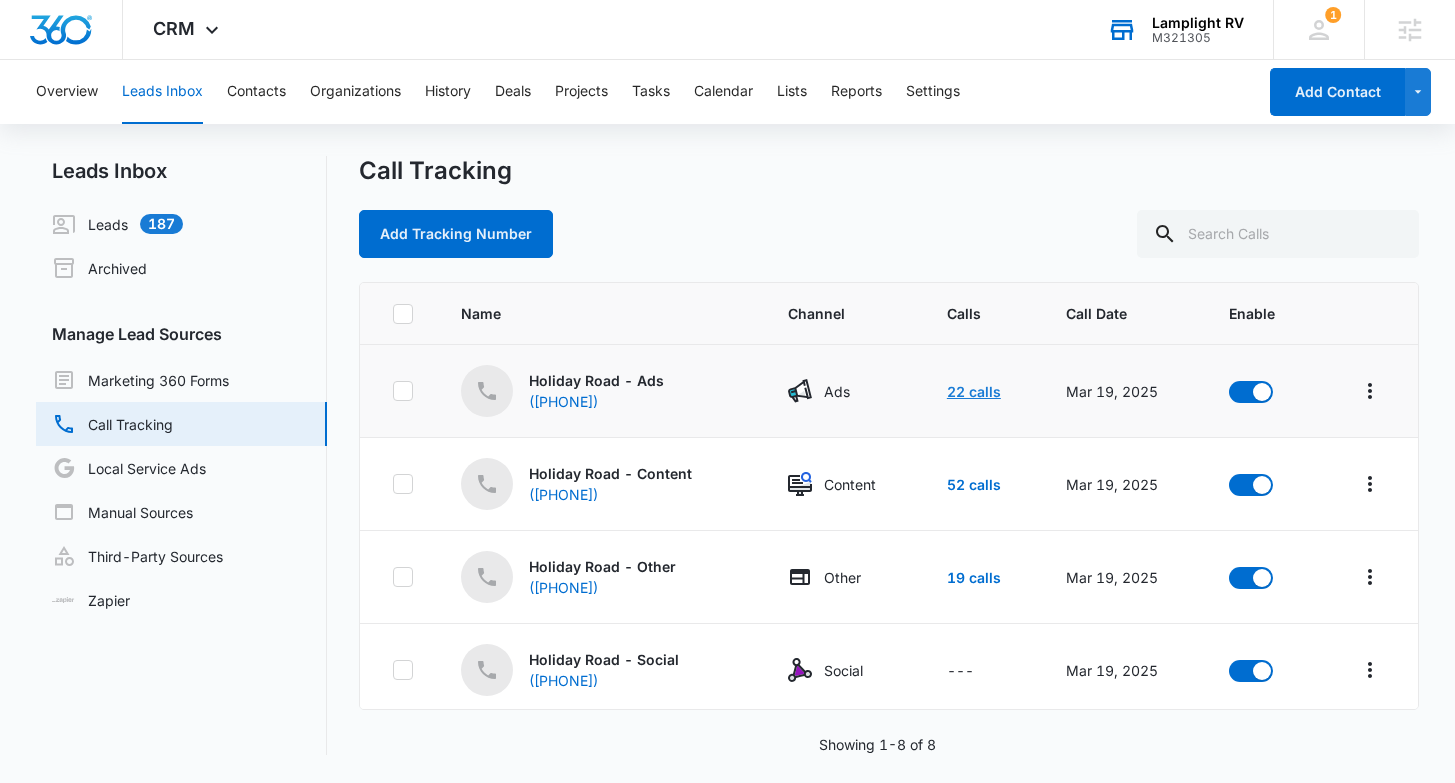 click on "22 calls" at bounding box center (974, 391) 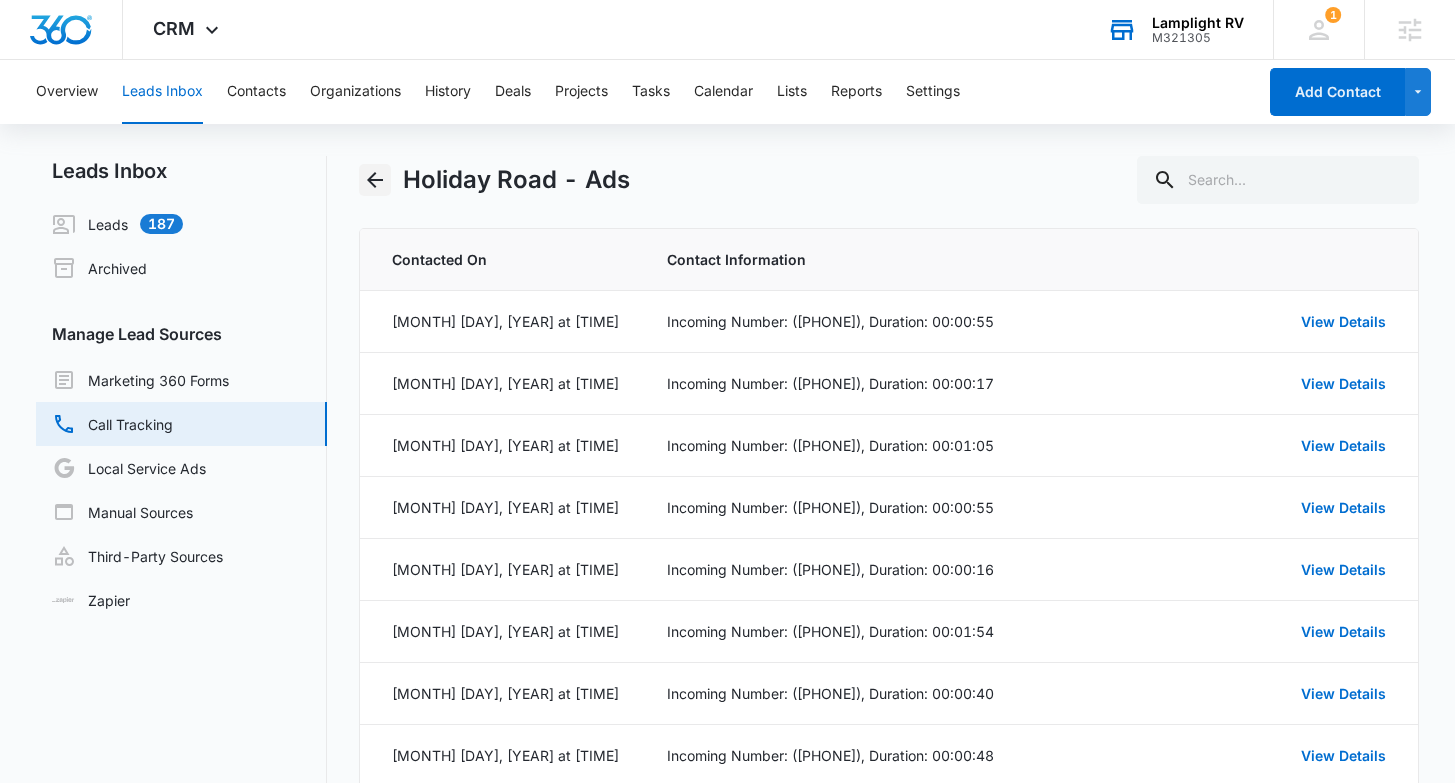 click 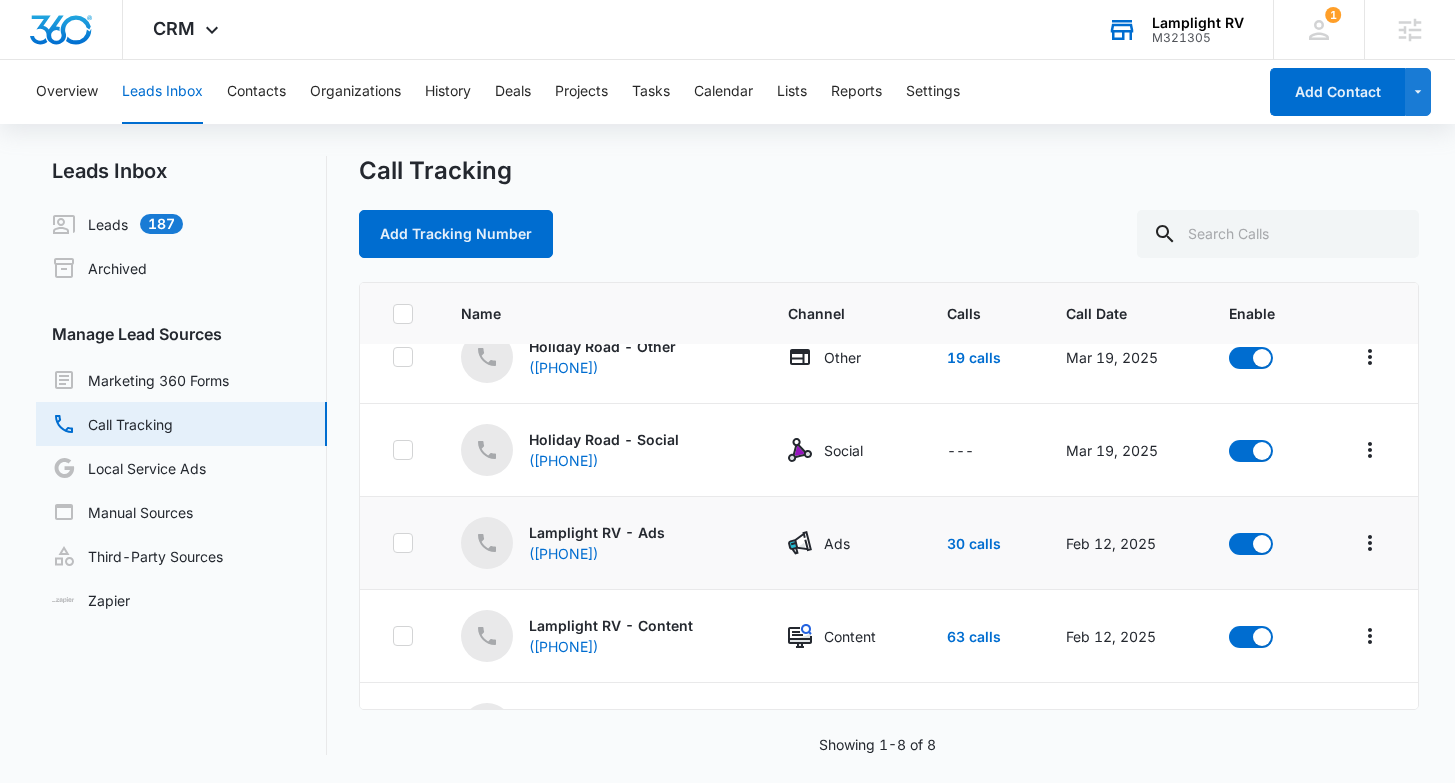 scroll, scrollTop: 264, scrollLeft: 0, axis: vertical 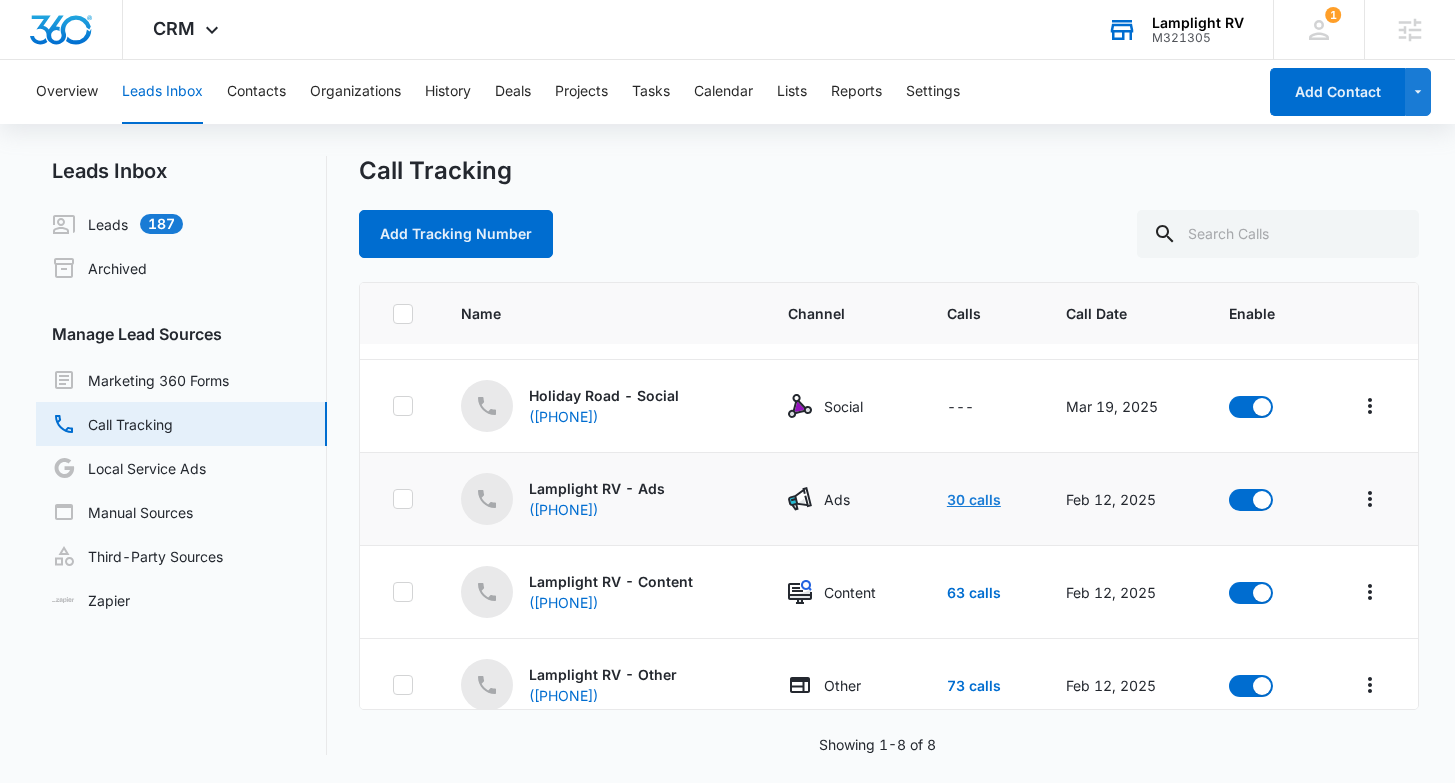 click on "30 calls" at bounding box center [974, 499] 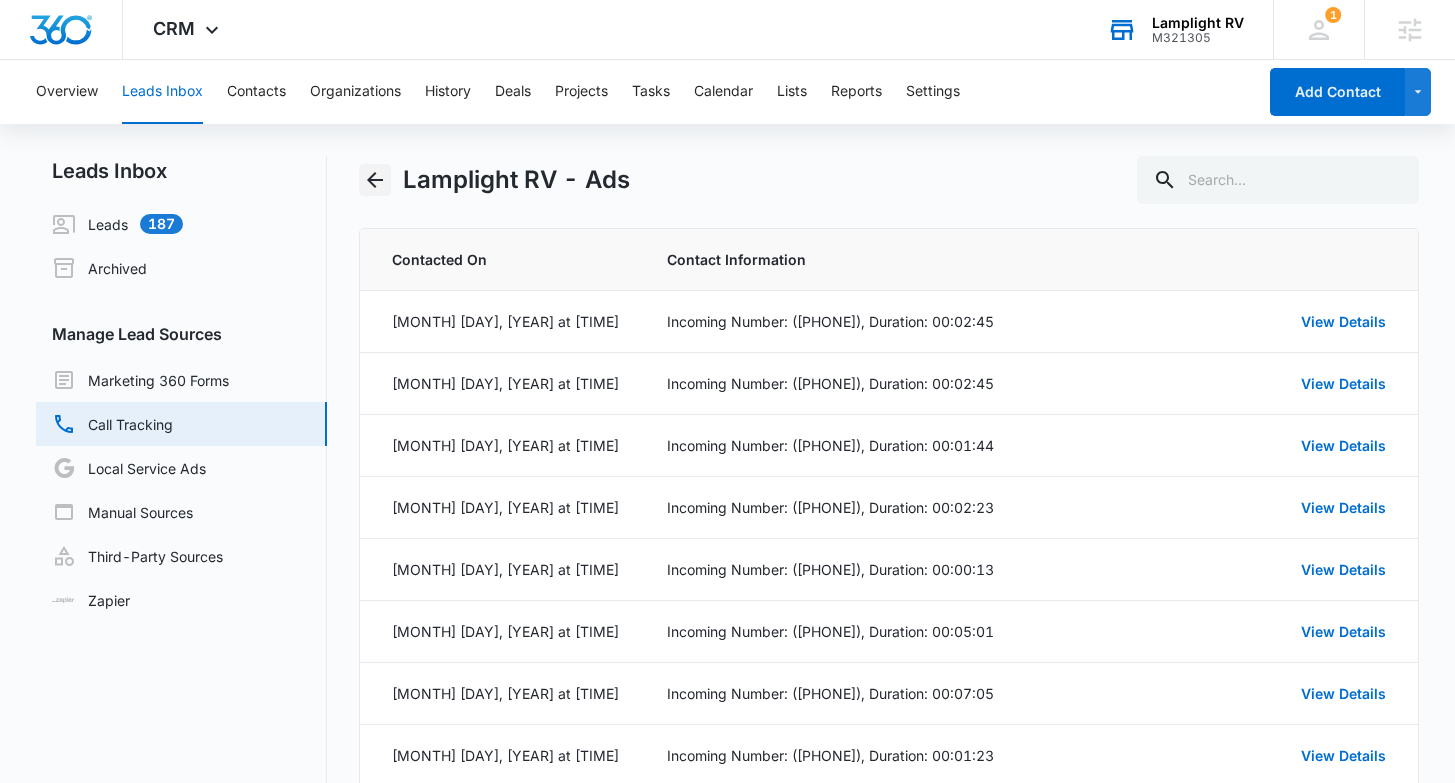 click 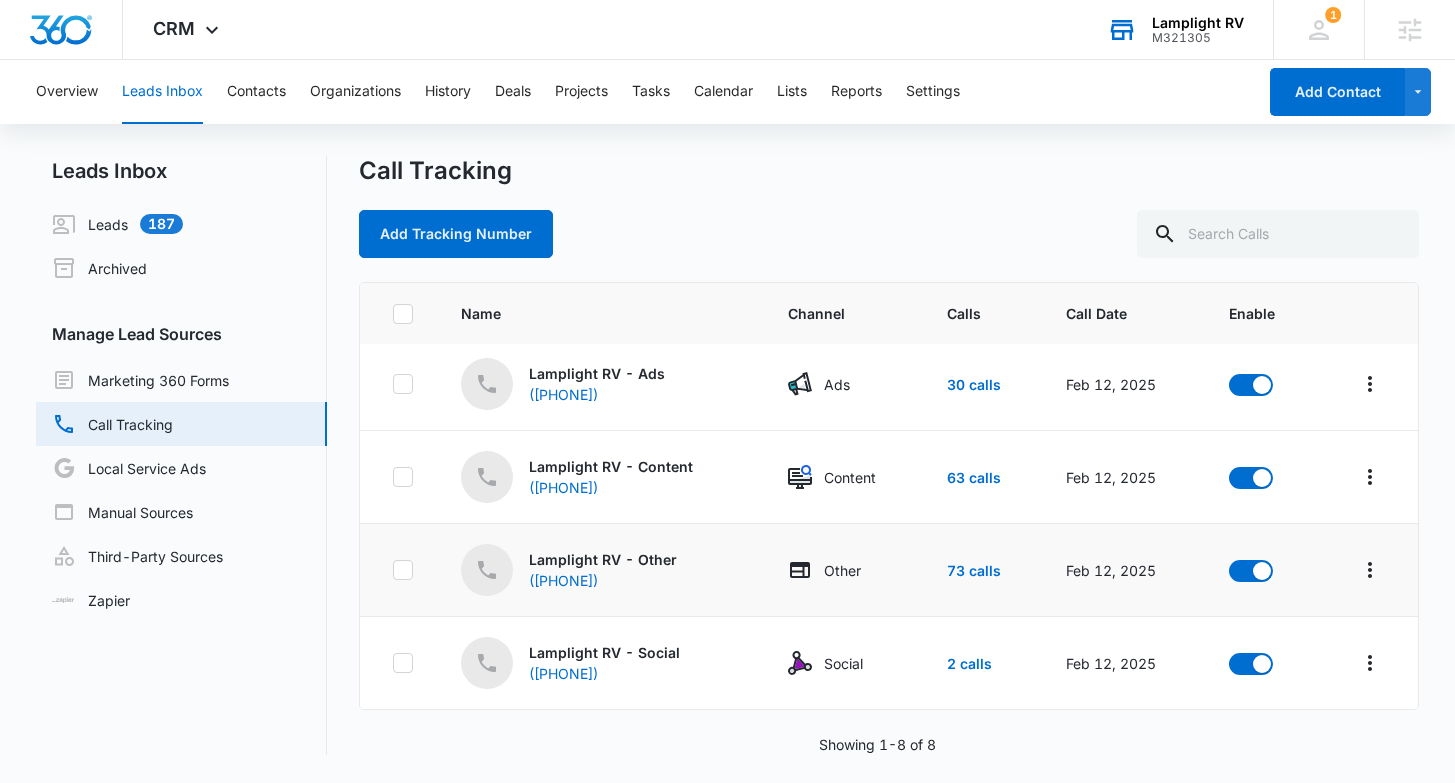 scroll, scrollTop: 0, scrollLeft: 0, axis: both 